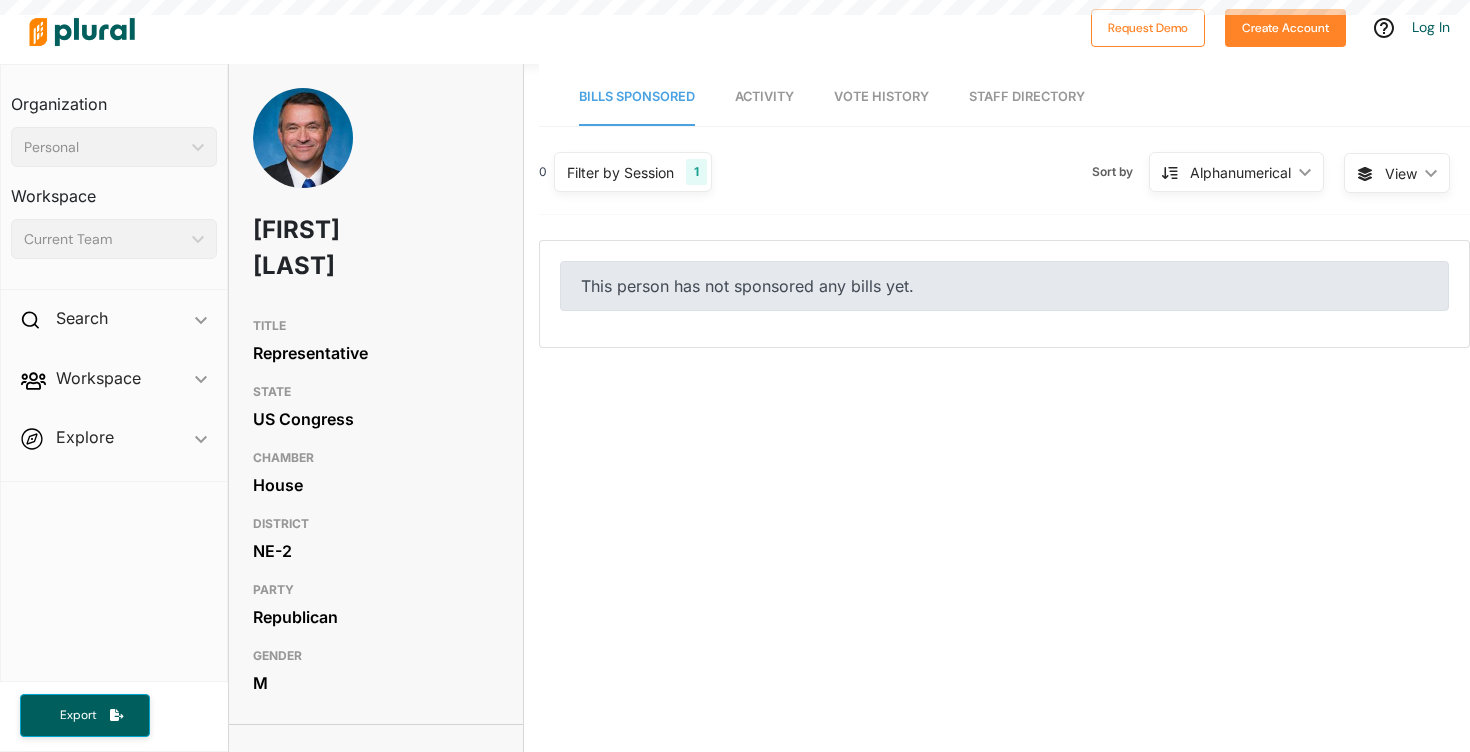 scroll, scrollTop: 0, scrollLeft: 0, axis: both 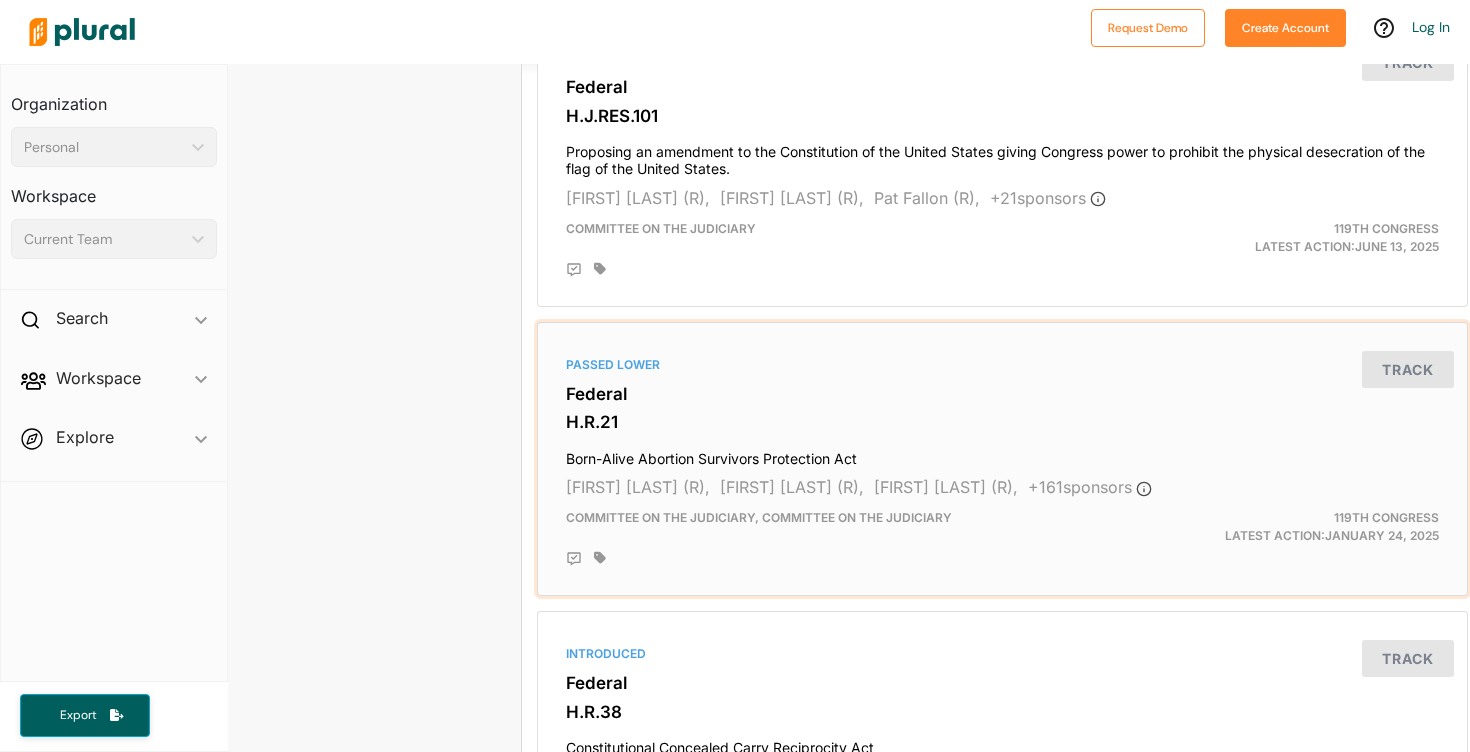 click on "H.R.21" at bounding box center (1002, 422) 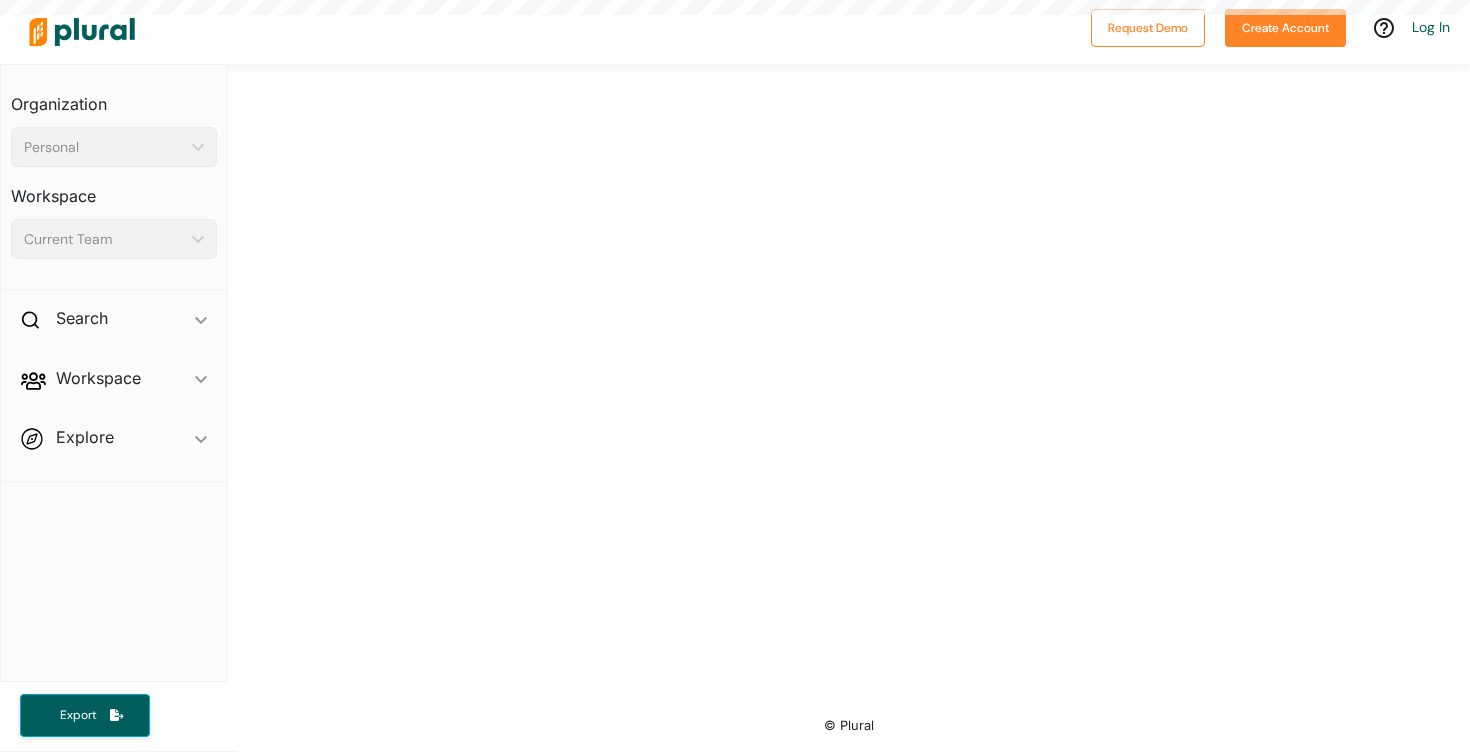 scroll, scrollTop: 0, scrollLeft: 0, axis: both 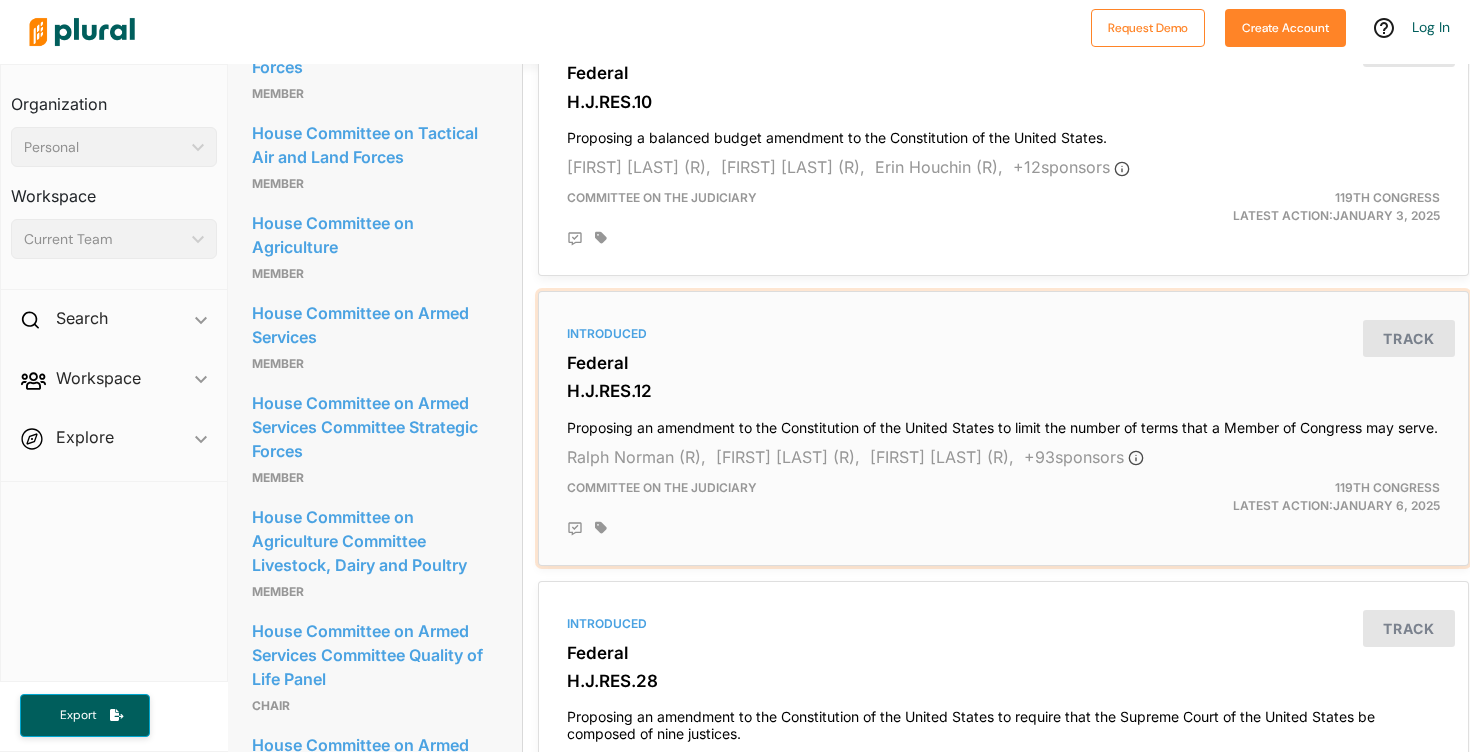 click on "Federal" at bounding box center [1003, 363] 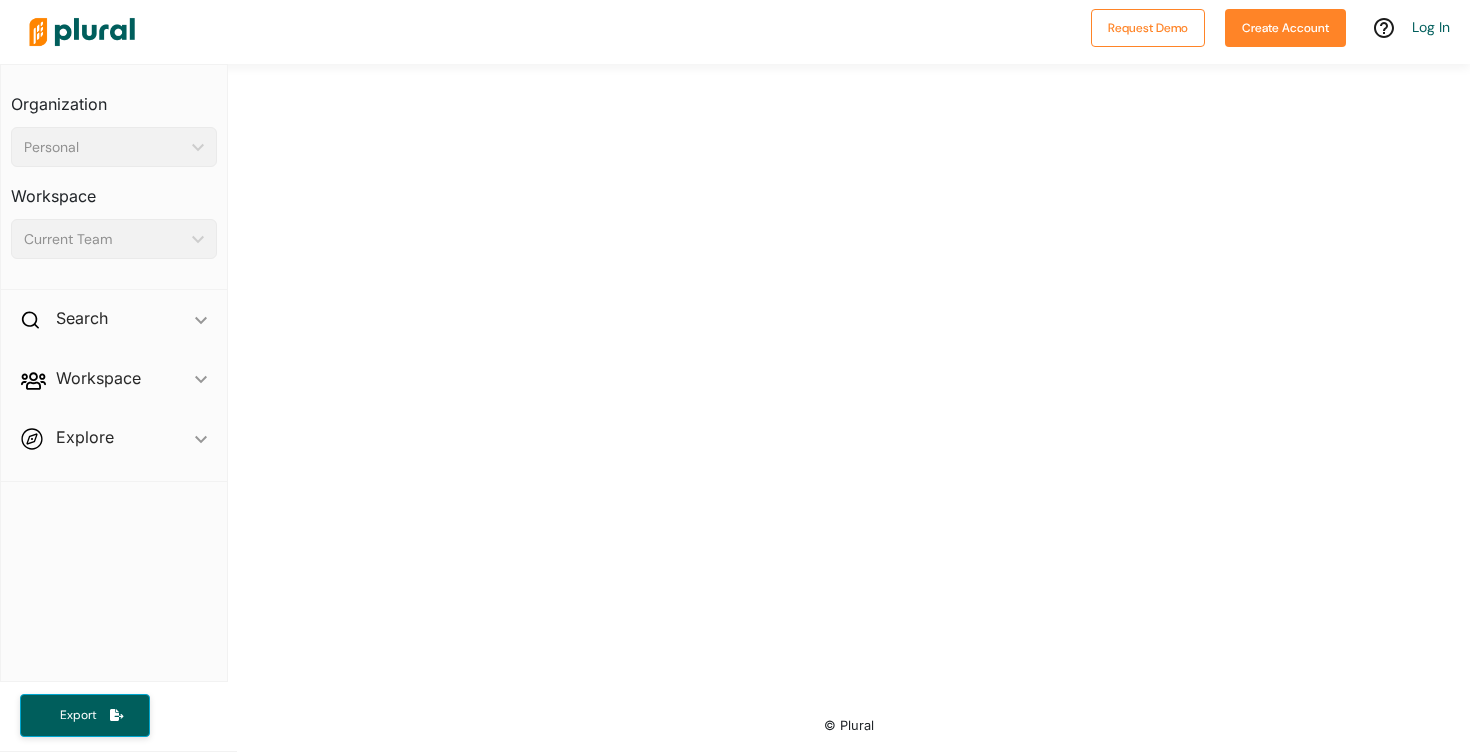 scroll, scrollTop: 0, scrollLeft: 0, axis: both 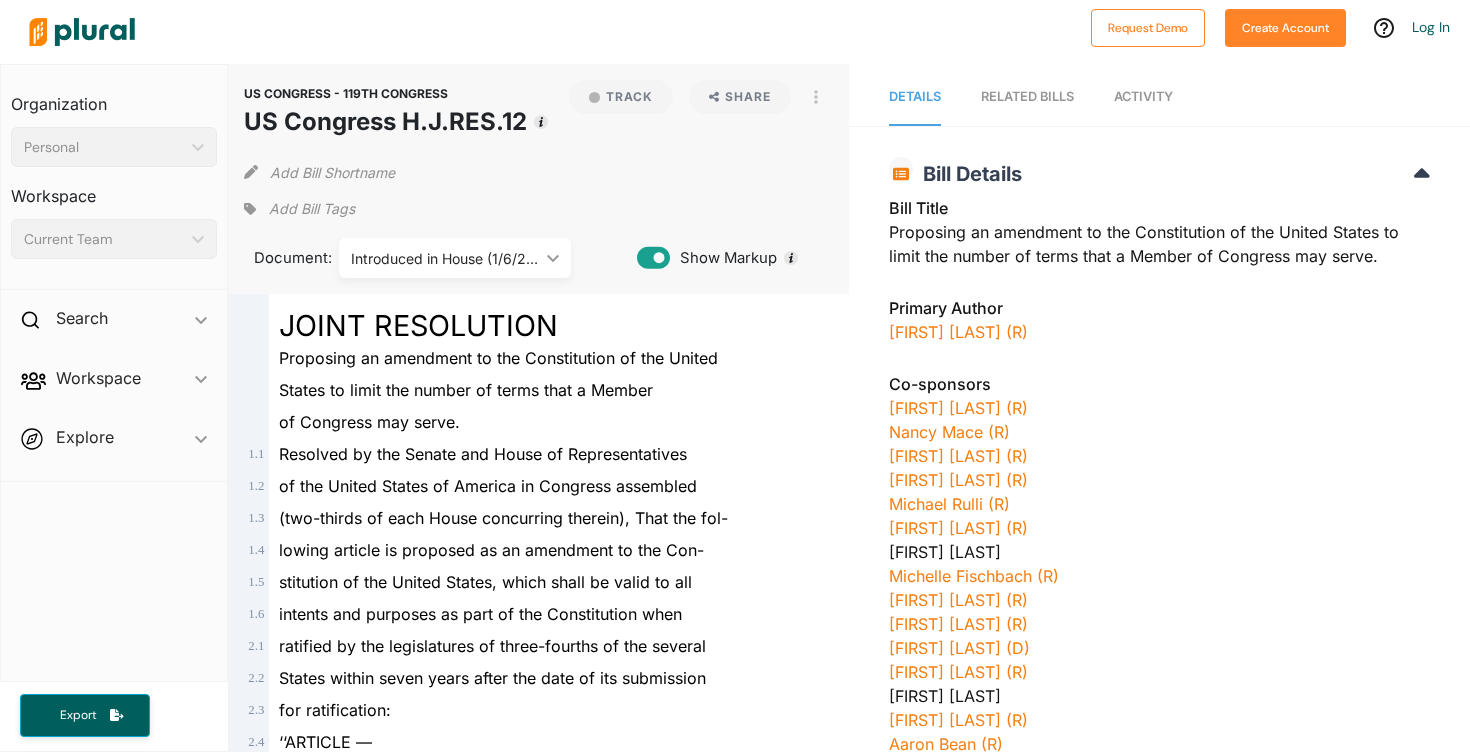 click on "Personal" at bounding box center (104, 147) 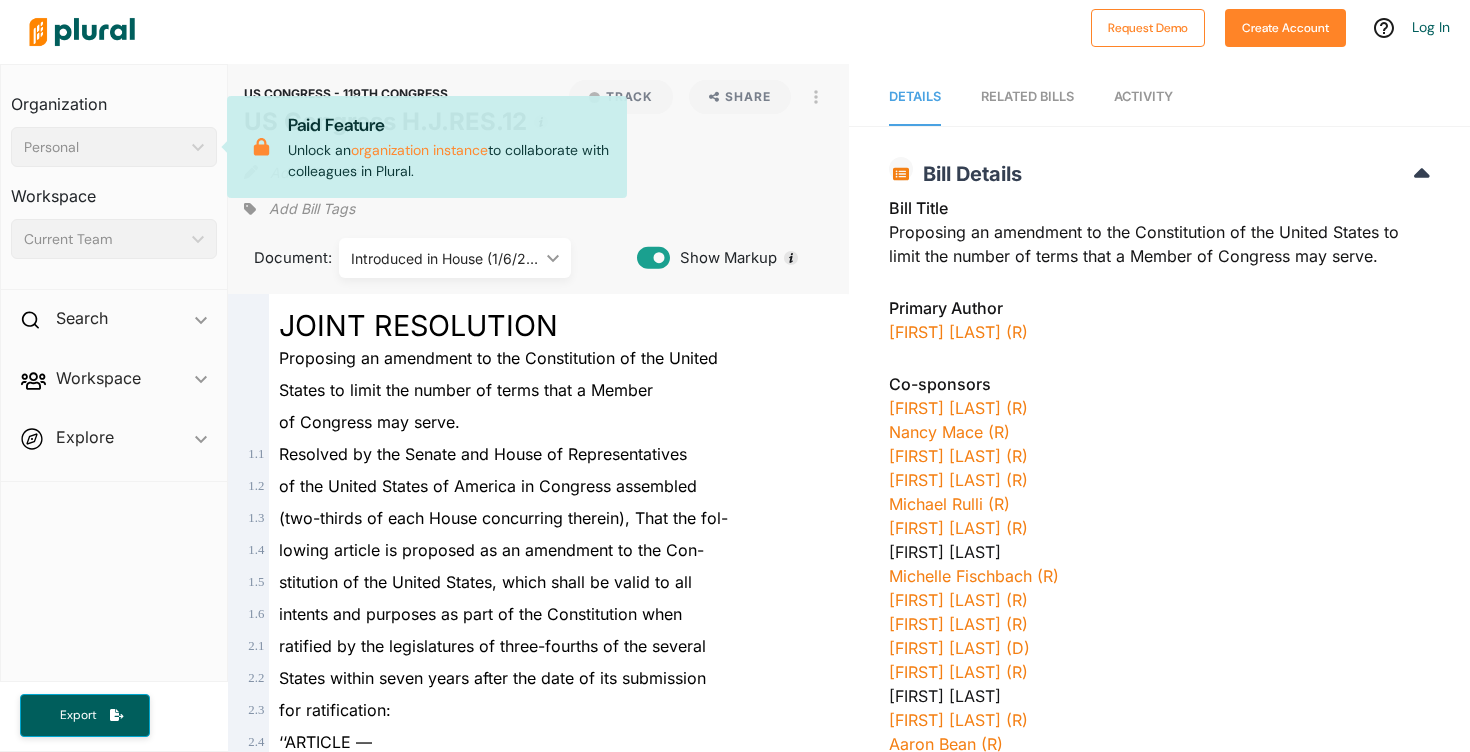 click on "Personal" at bounding box center (104, 147) 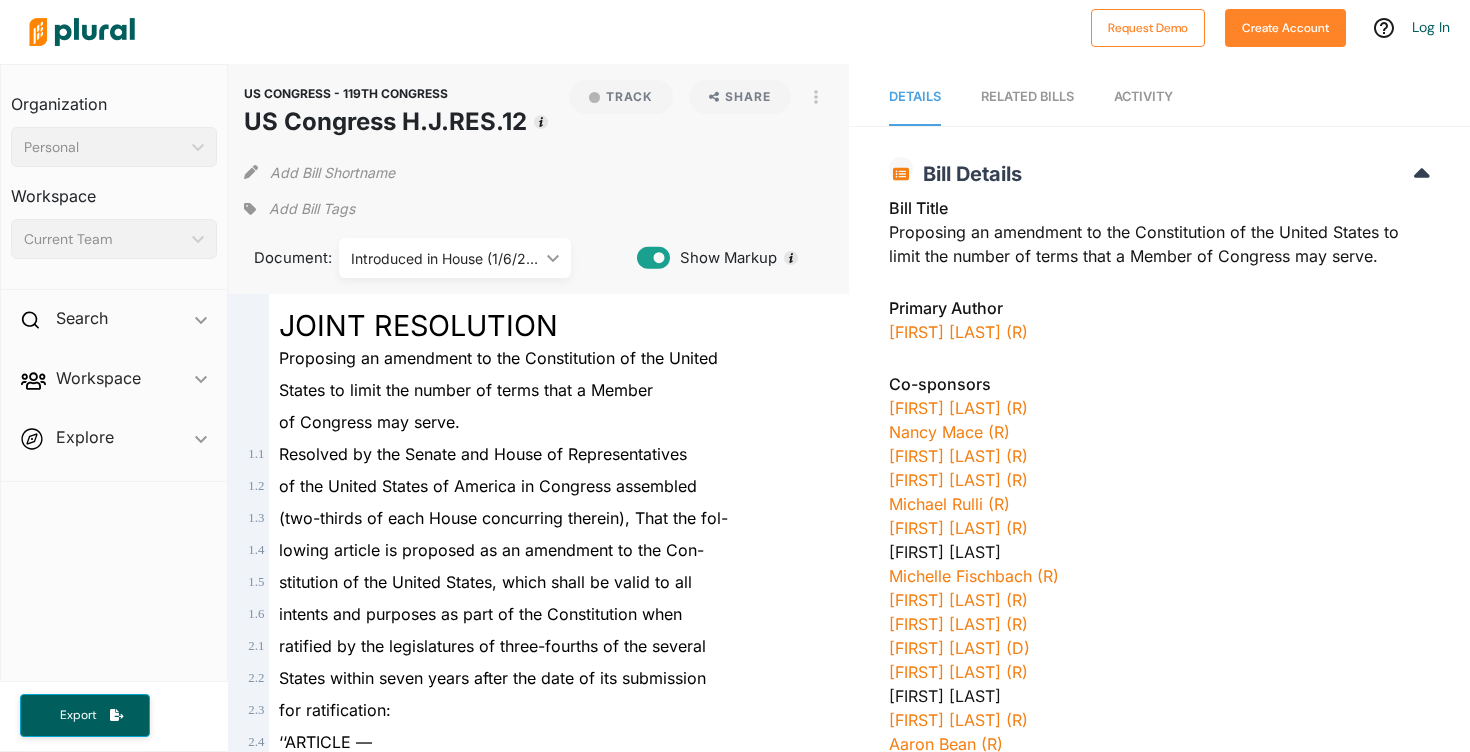 scroll, scrollTop: 0, scrollLeft: 0, axis: both 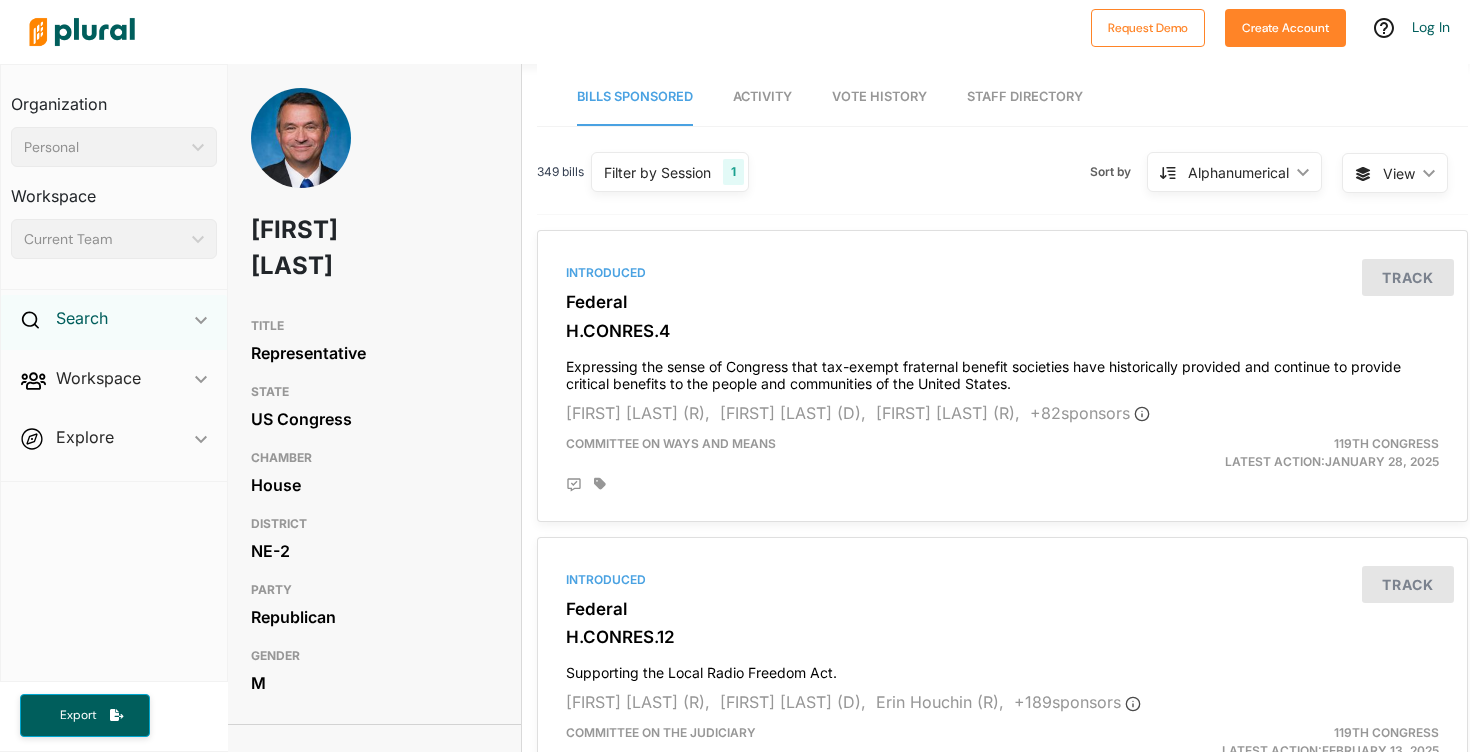 click on "Search" at bounding box center [82, 318] 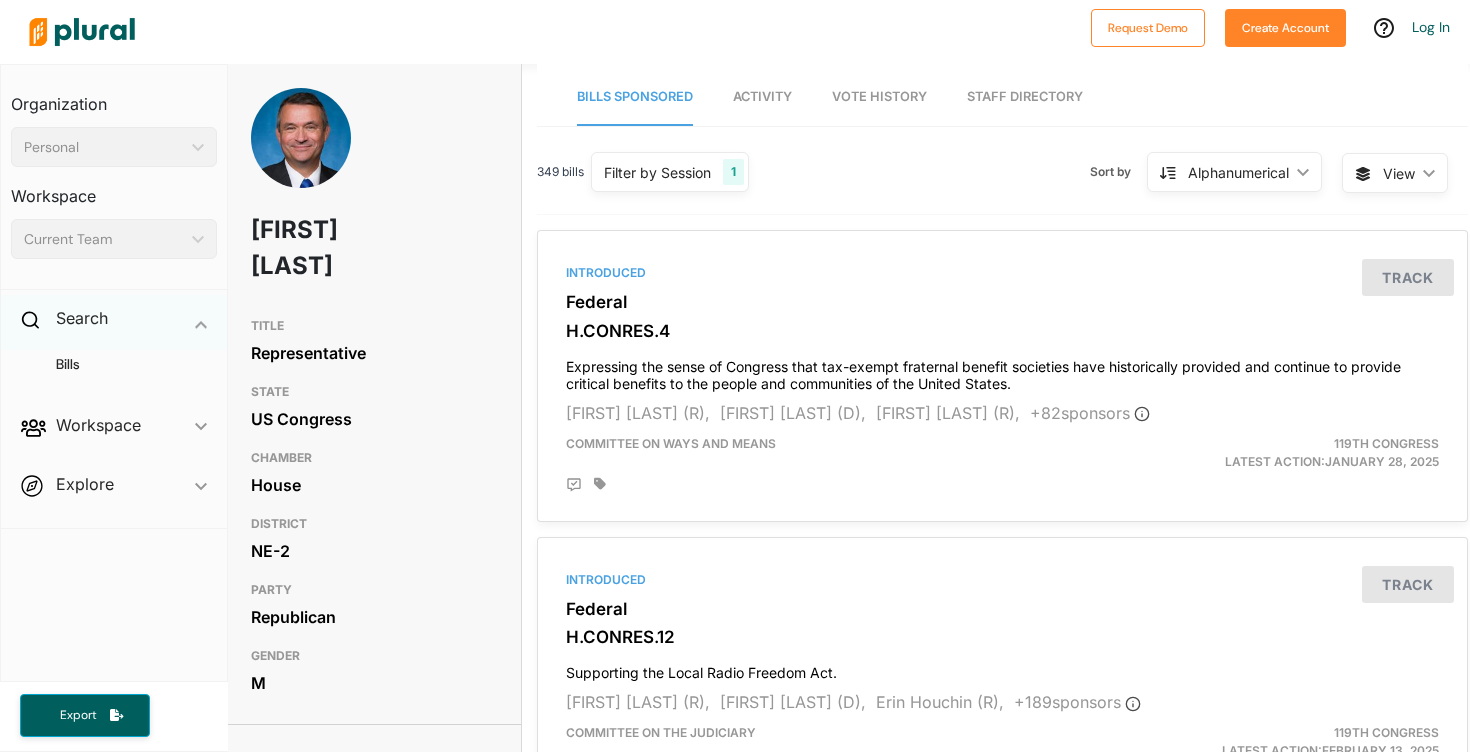 click on "Search ic_keyboard_arrow_down" at bounding box center (114, 322) 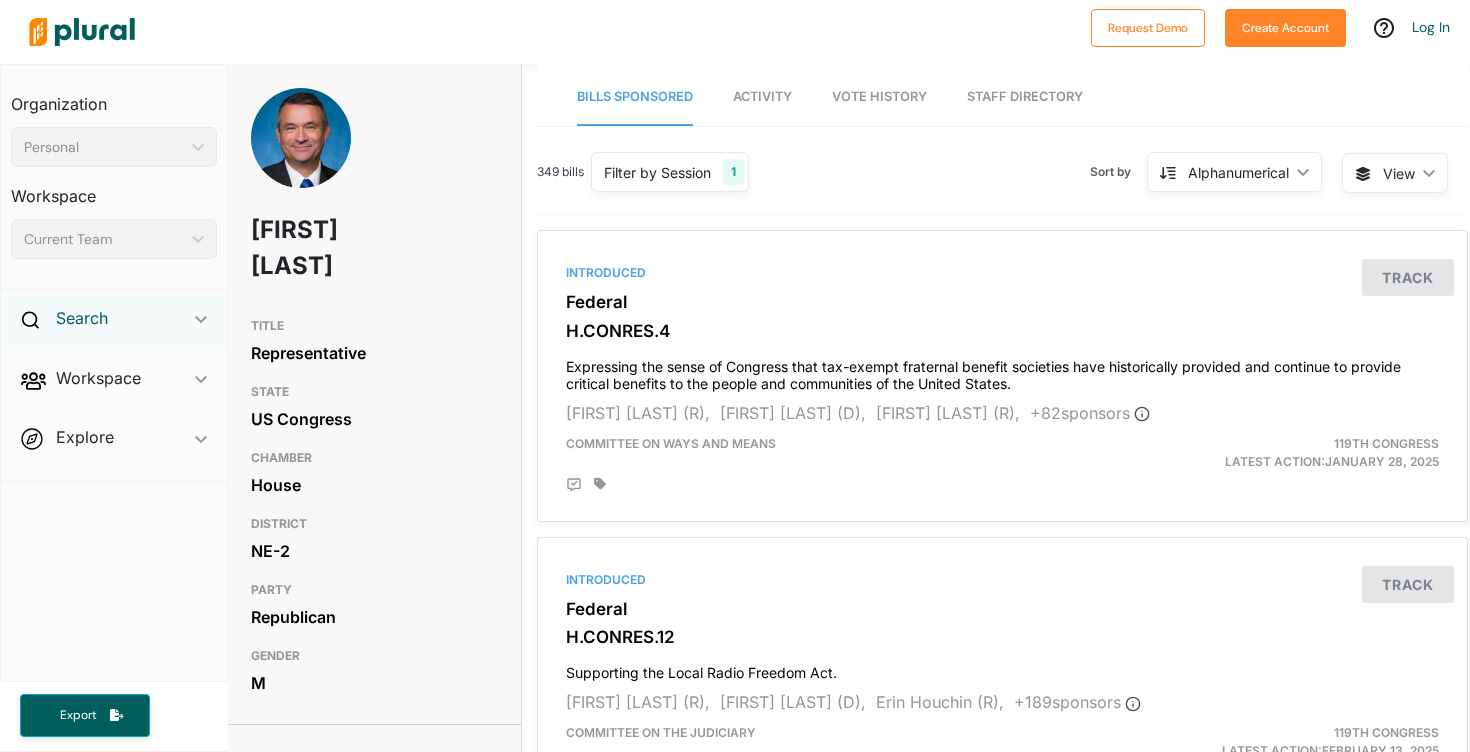 click on "Search" at bounding box center [82, 318] 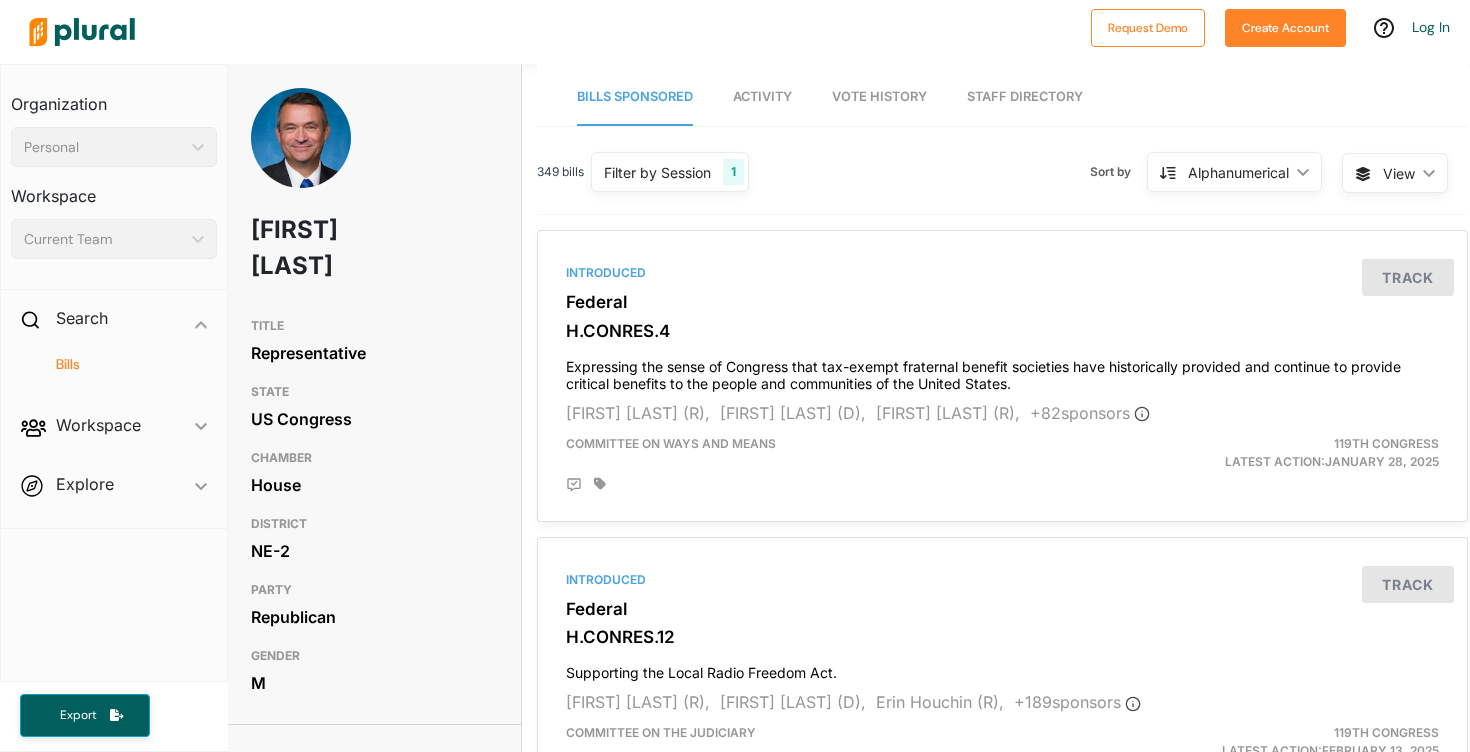 click on "Bills" at bounding box center [119, 364] 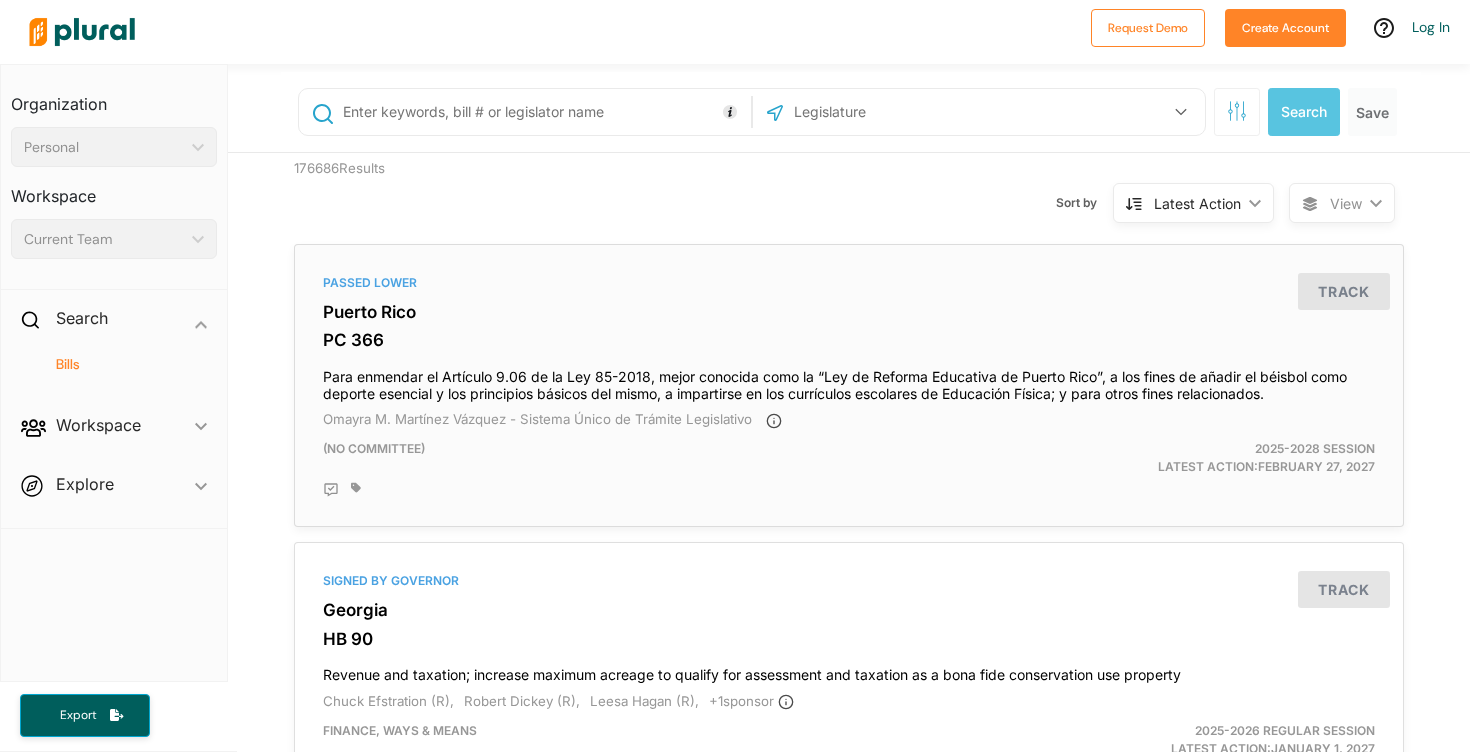 scroll, scrollTop: 0, scrollLeft: 0, axis: both 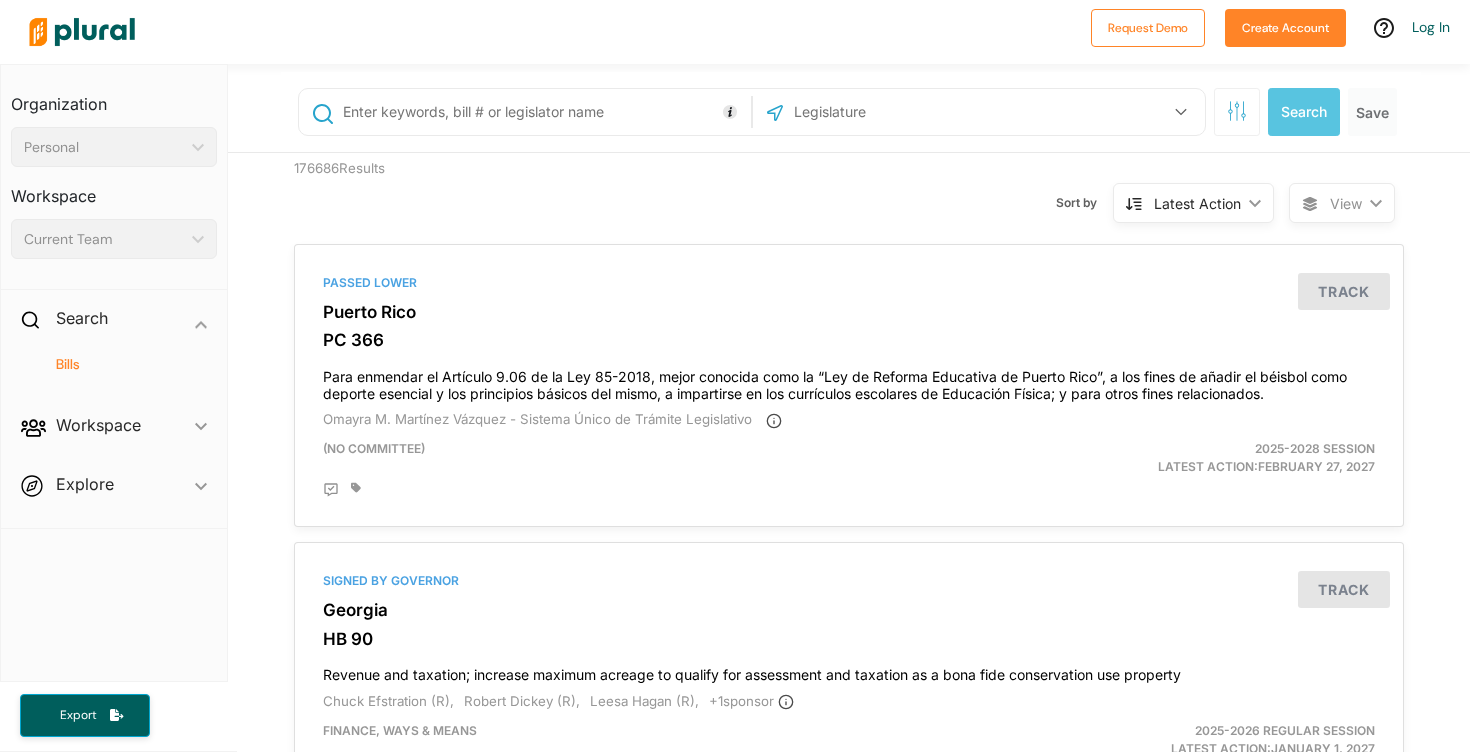 click at bounding box center (543, 112) 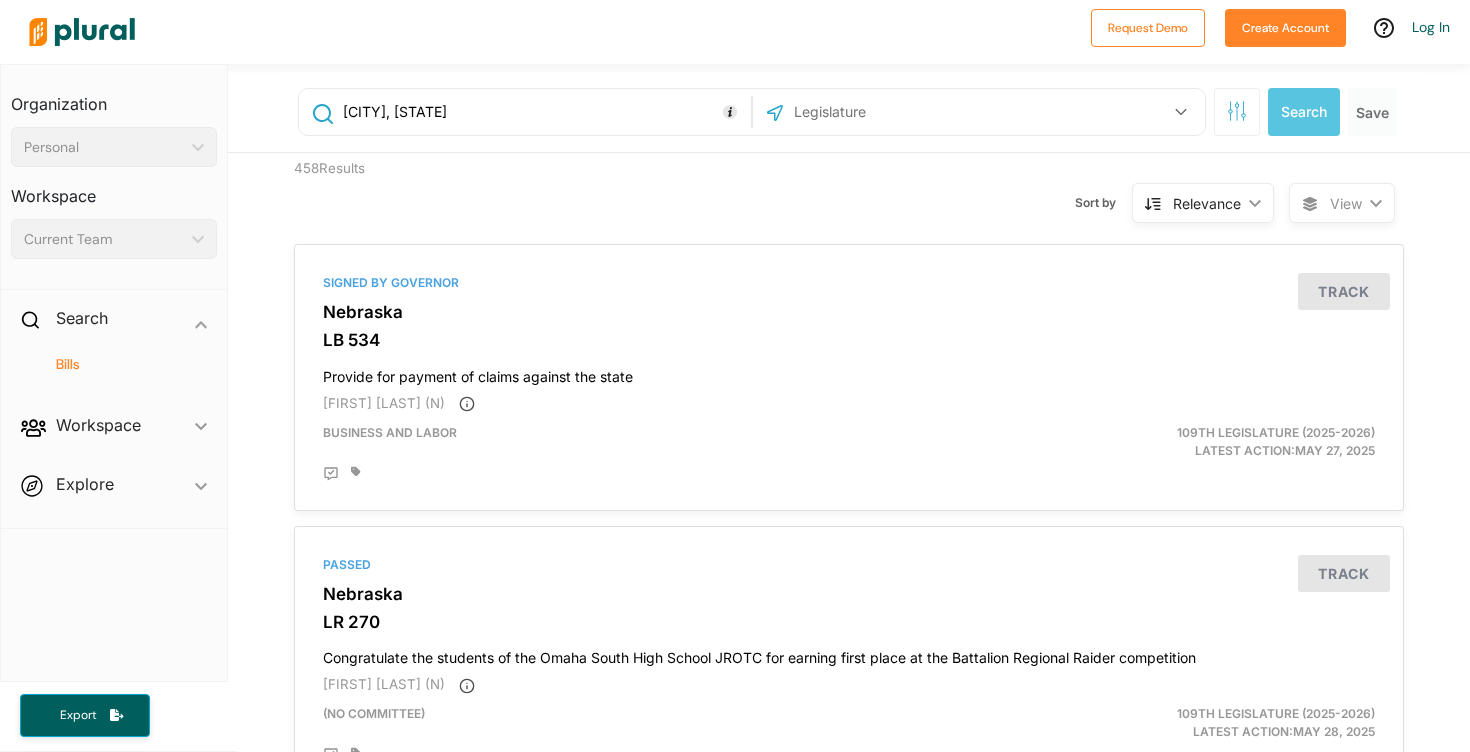 scroll, scrollTop: 0, scrollLeft: 0, axis: both 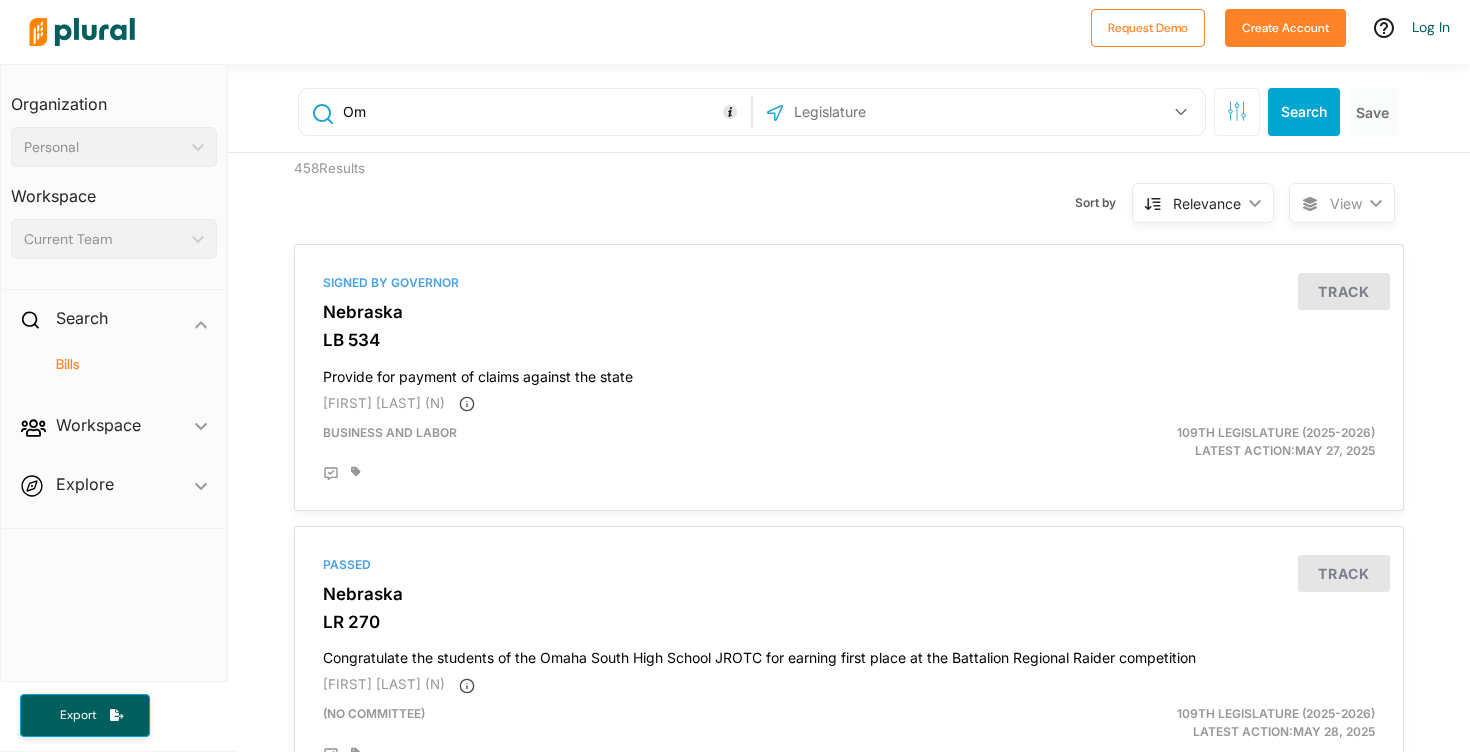 type on "O" 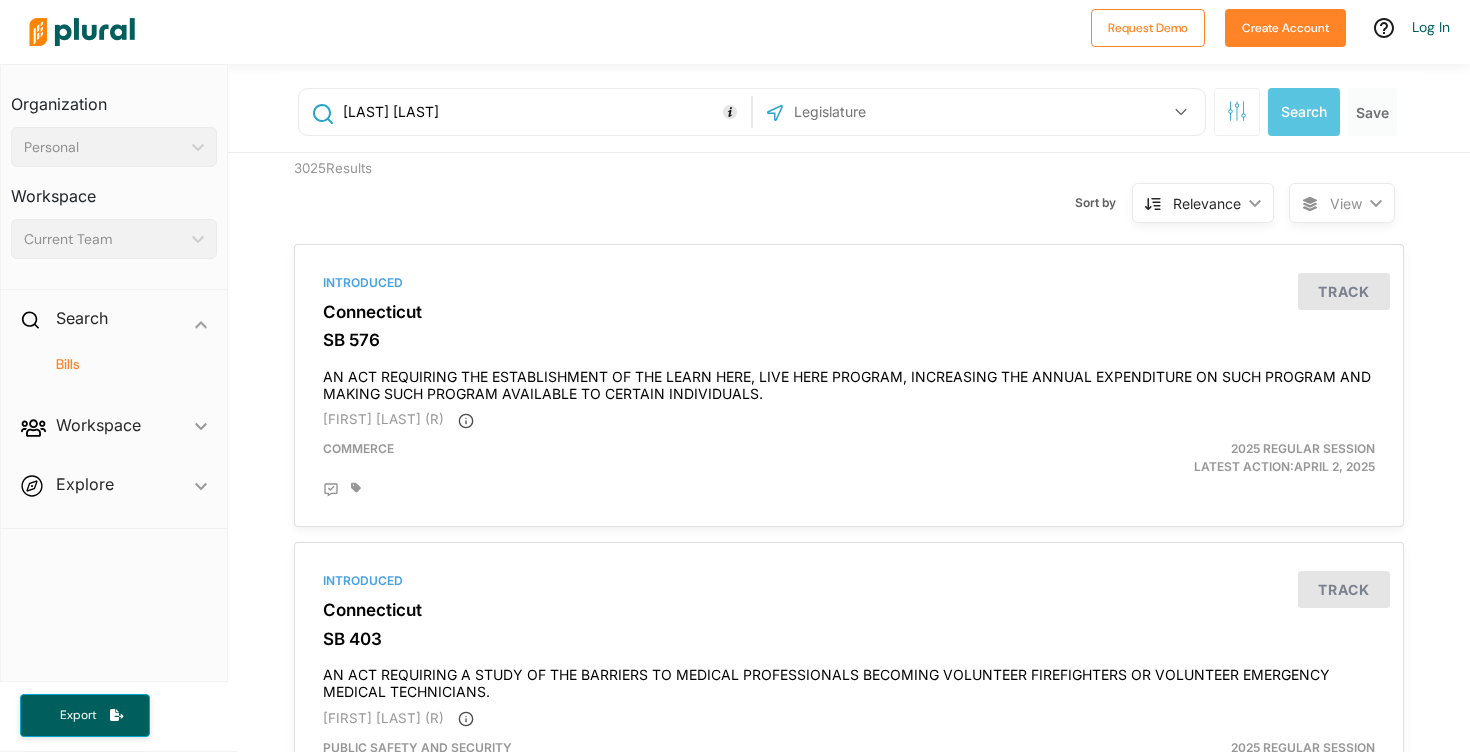 scroll, scrollTop: 0, scrollLeft: 0, axis: both 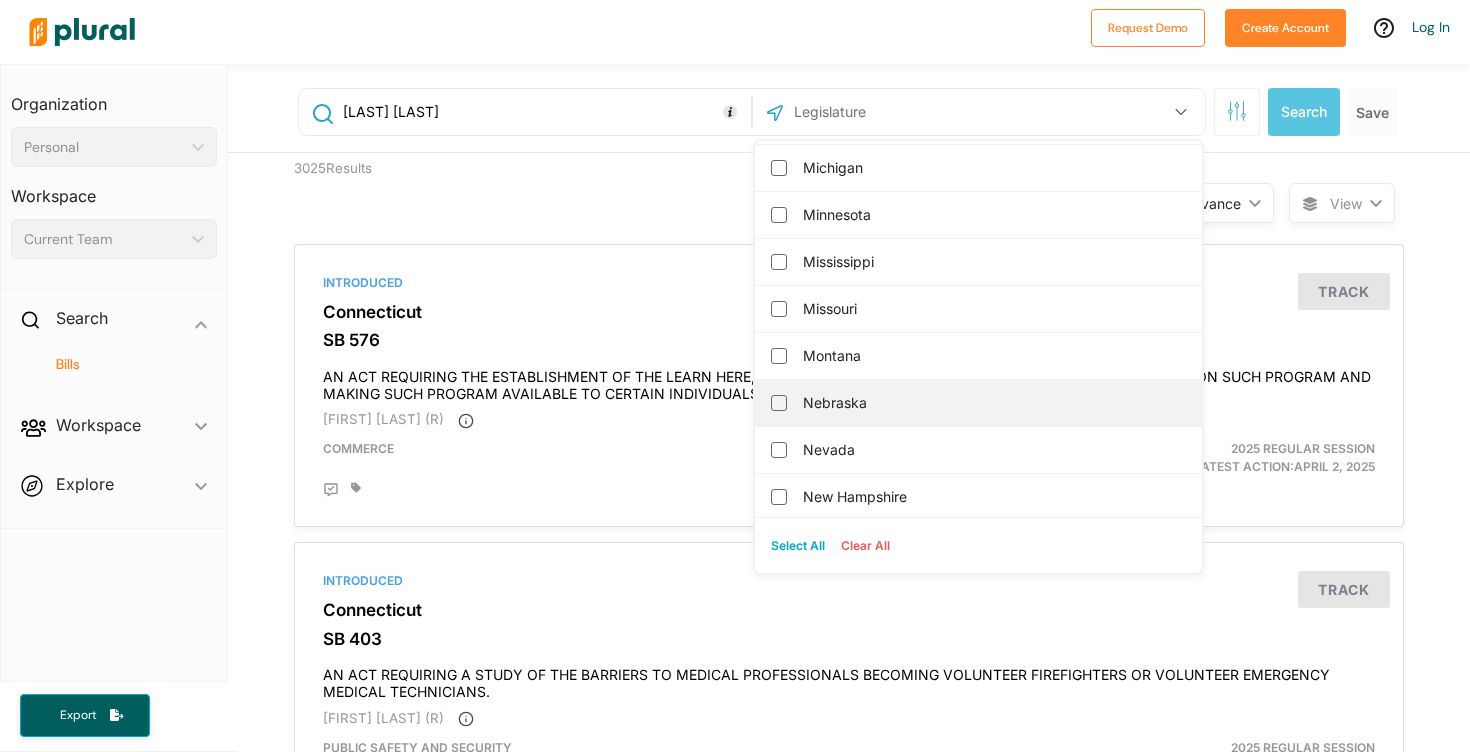 click on "Nebraska" at bounding box center (978, 403) 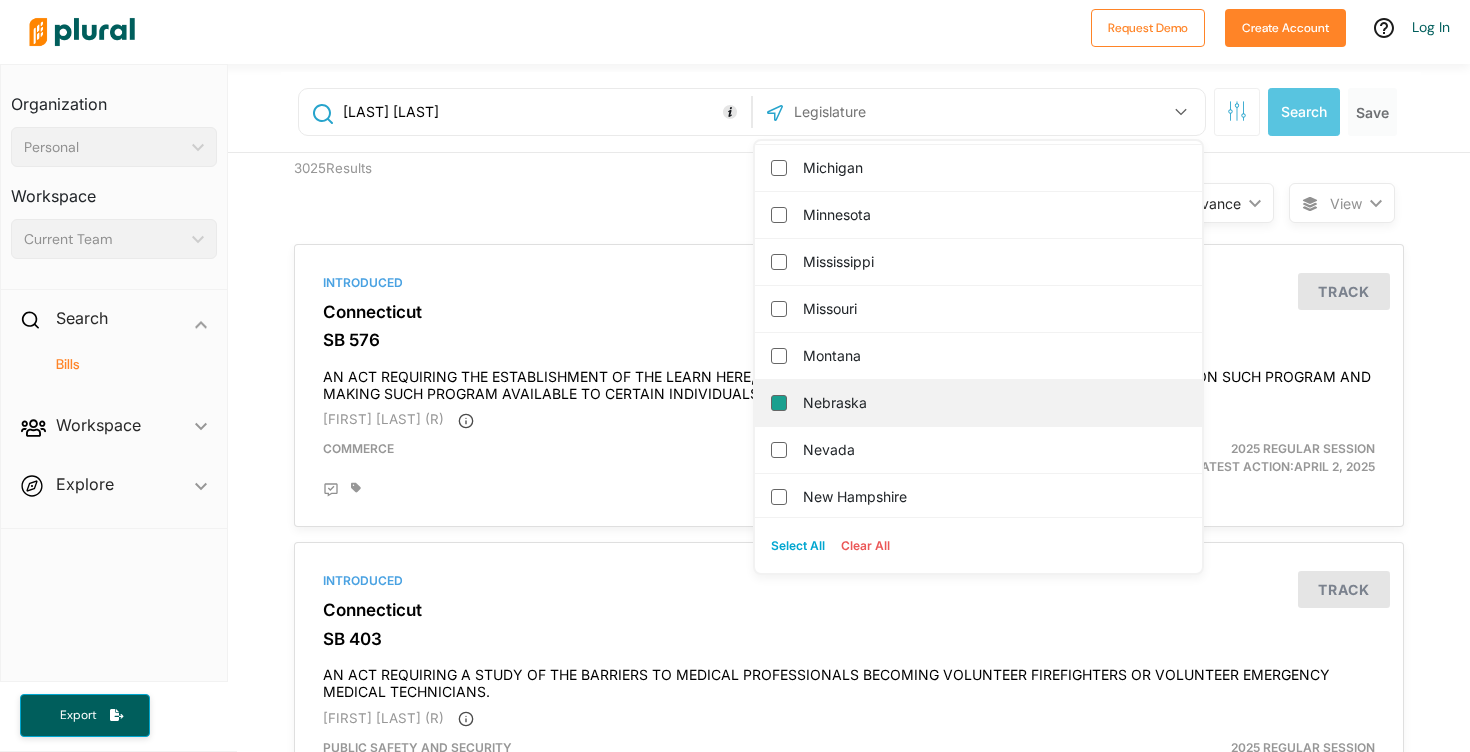 click on "Nebraska" at bounding box center (779, 403) 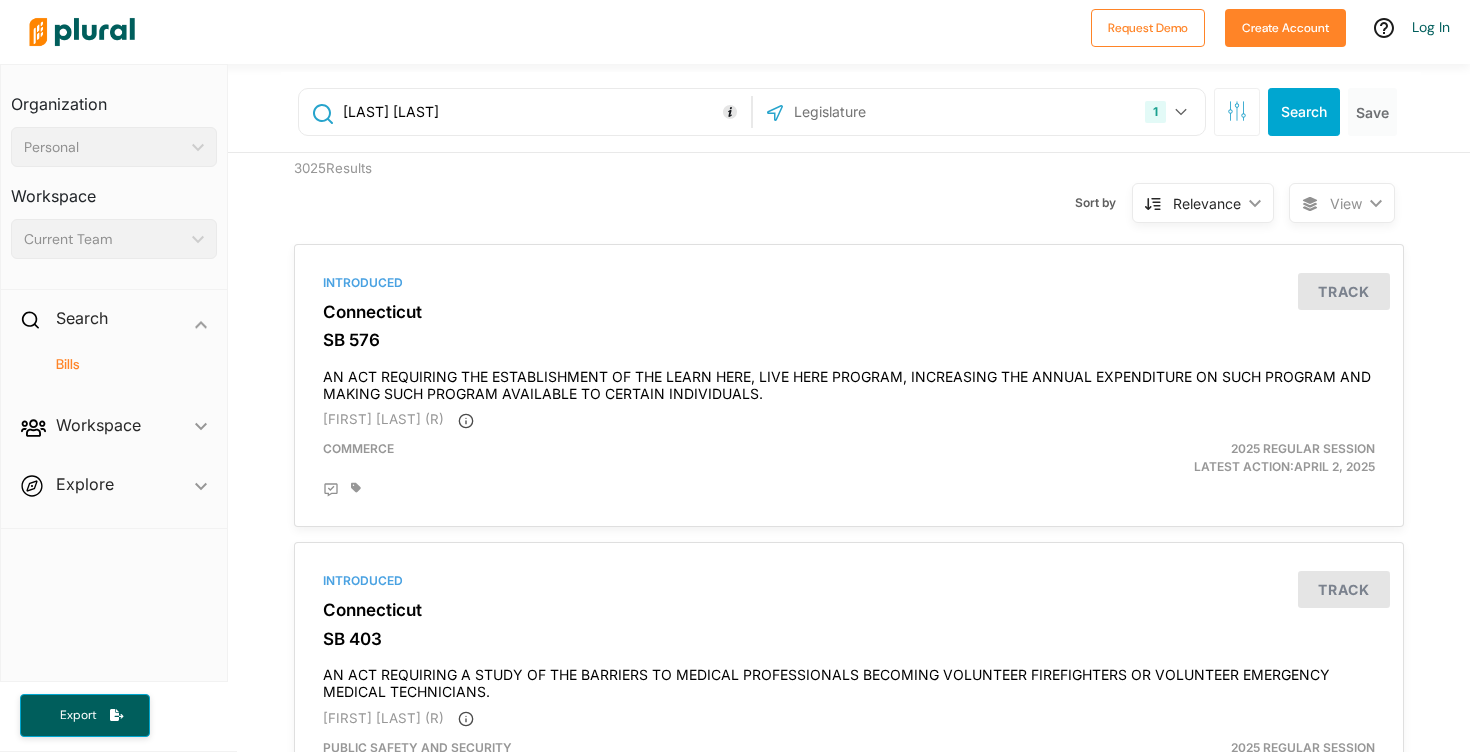 click on "Search" at bounding box center [1304, 112] 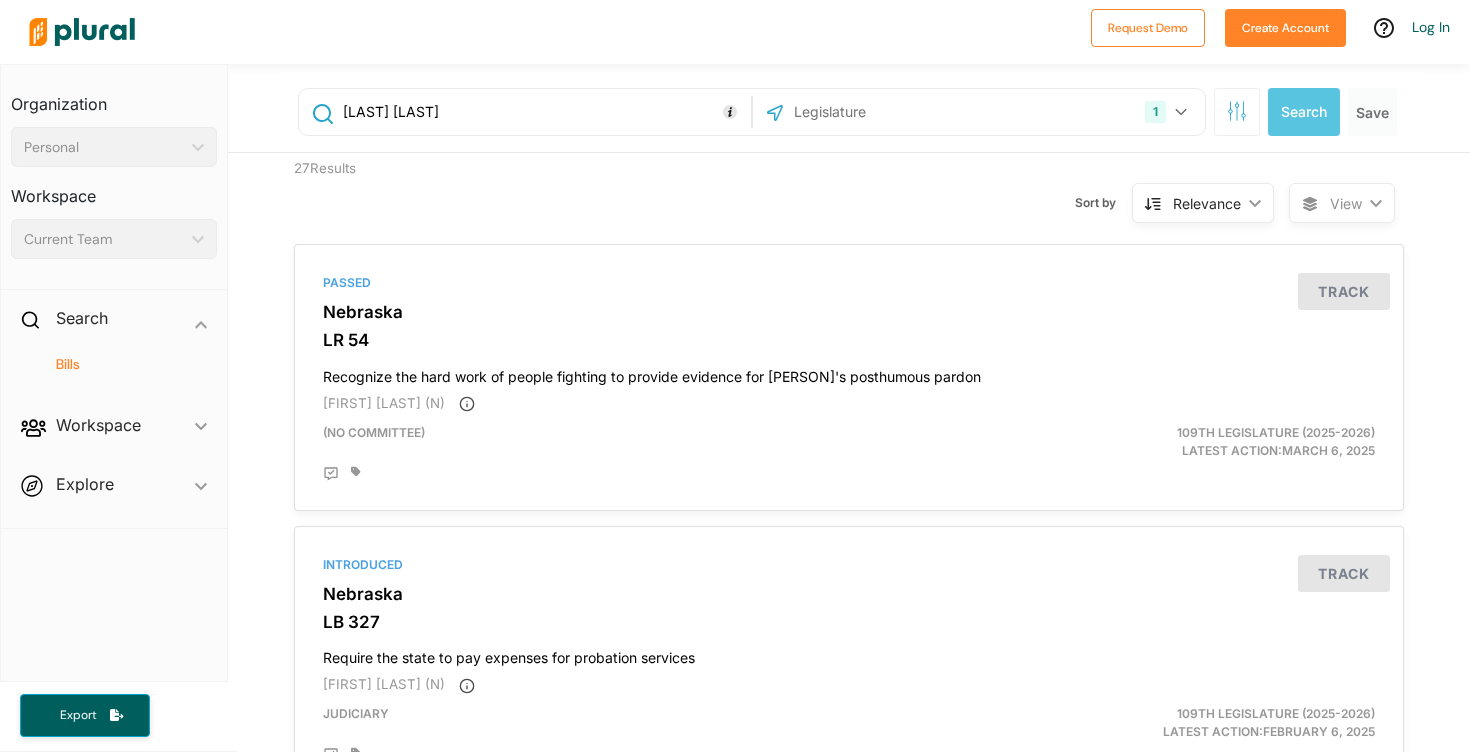 scroll, scrollTop: 0, scrollLeft: 0, axis: both 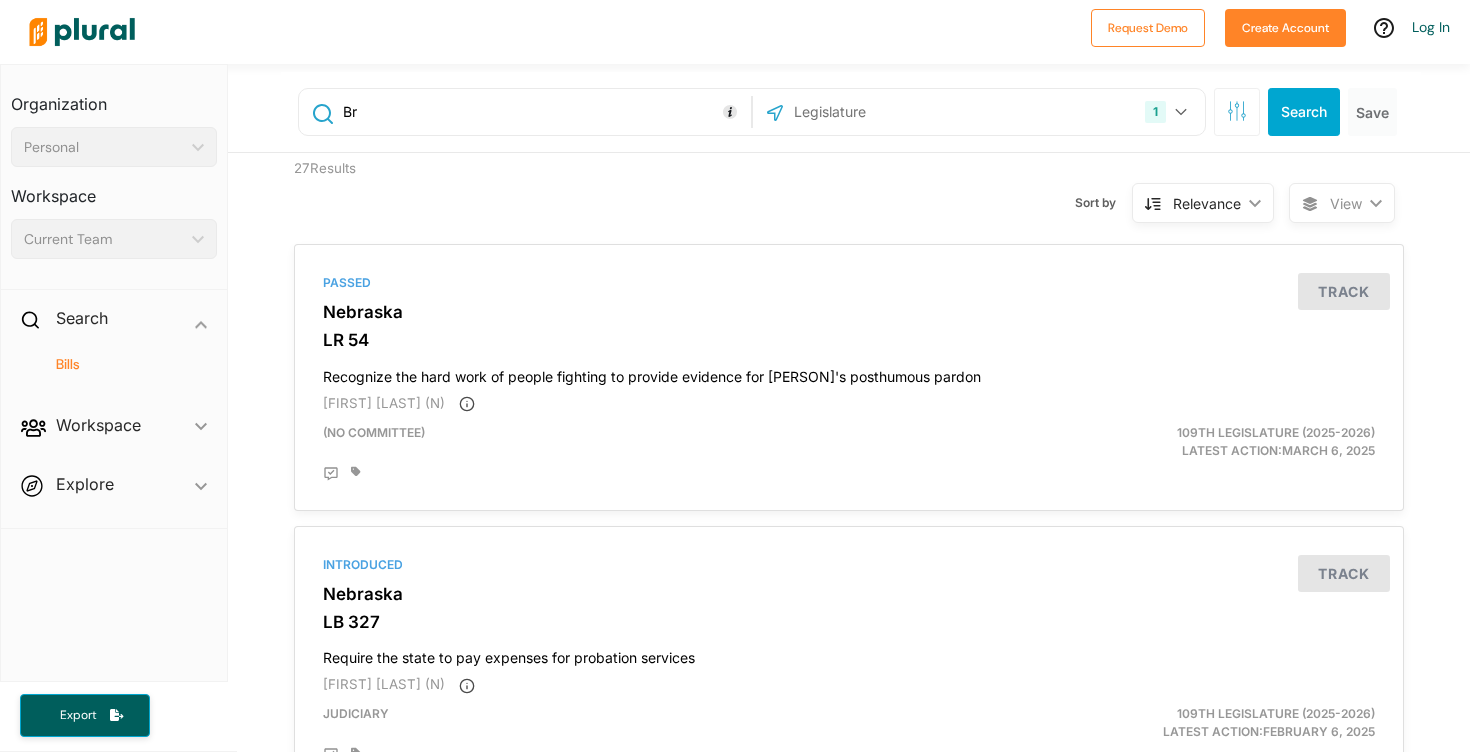 type on "B" 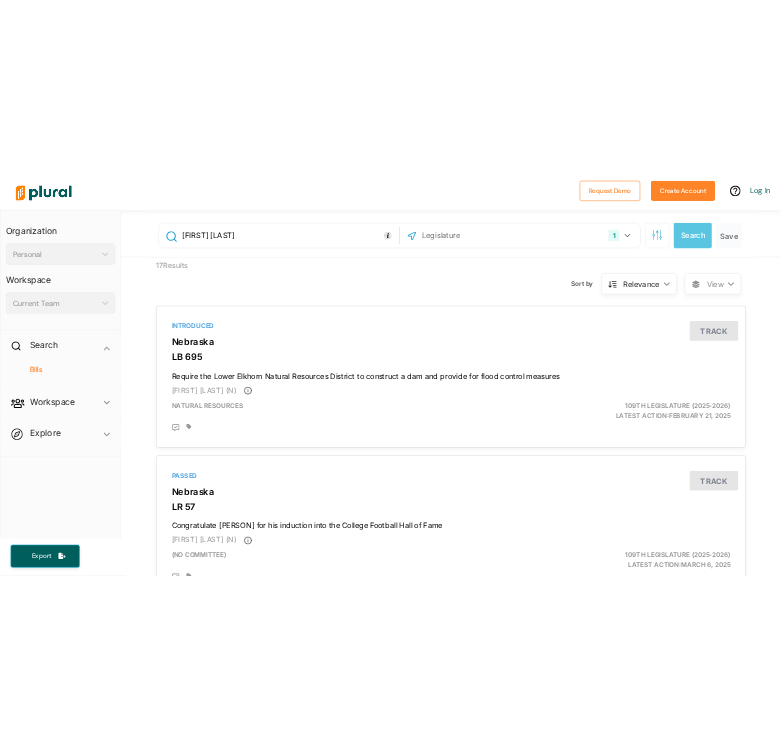 scroll, scrollTop: 0, scrollLeft: 0, axis: both 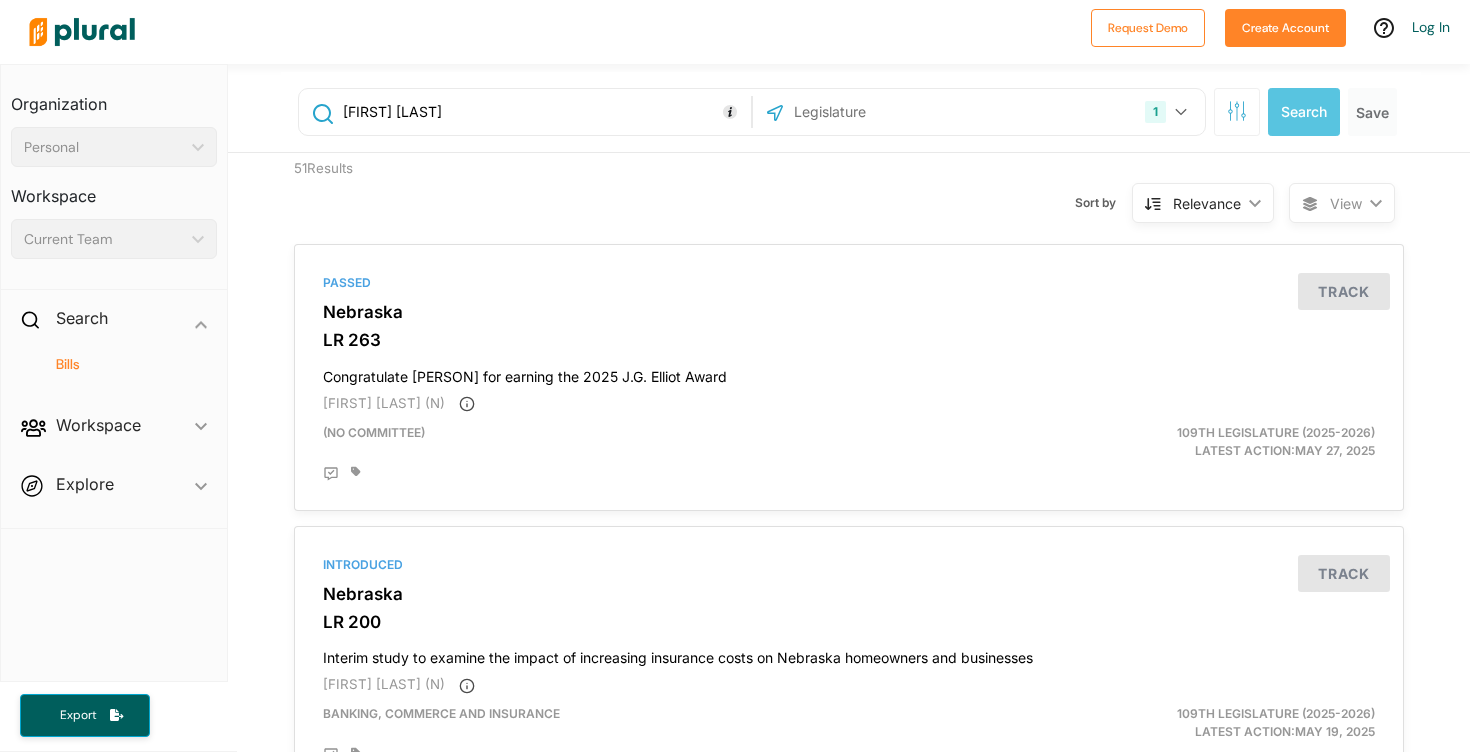 click on "[FIRST] [LAST]" at bounding box center (543, 112) 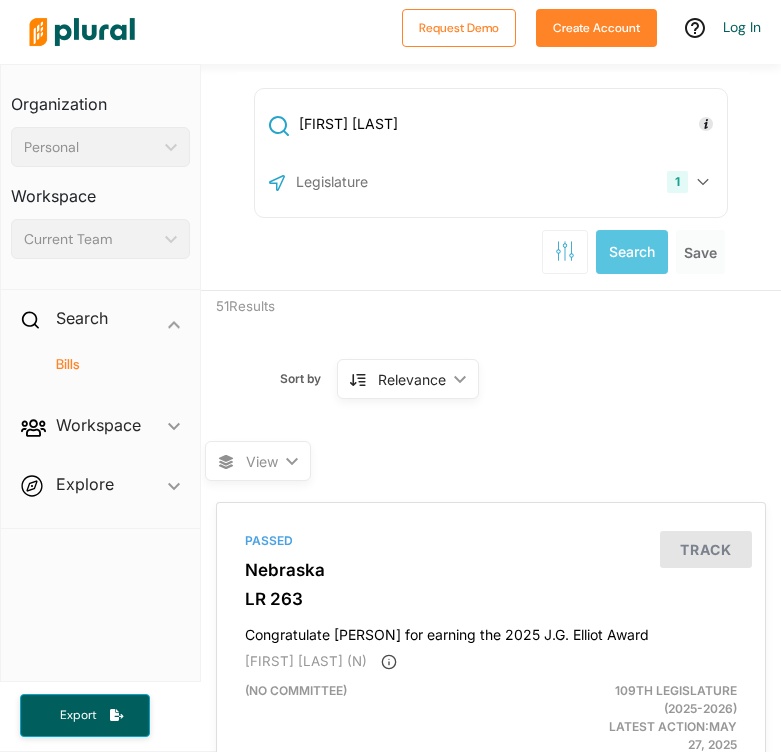 scroll, scrollTop: -1, scrollLeft: 0, axis: vertical 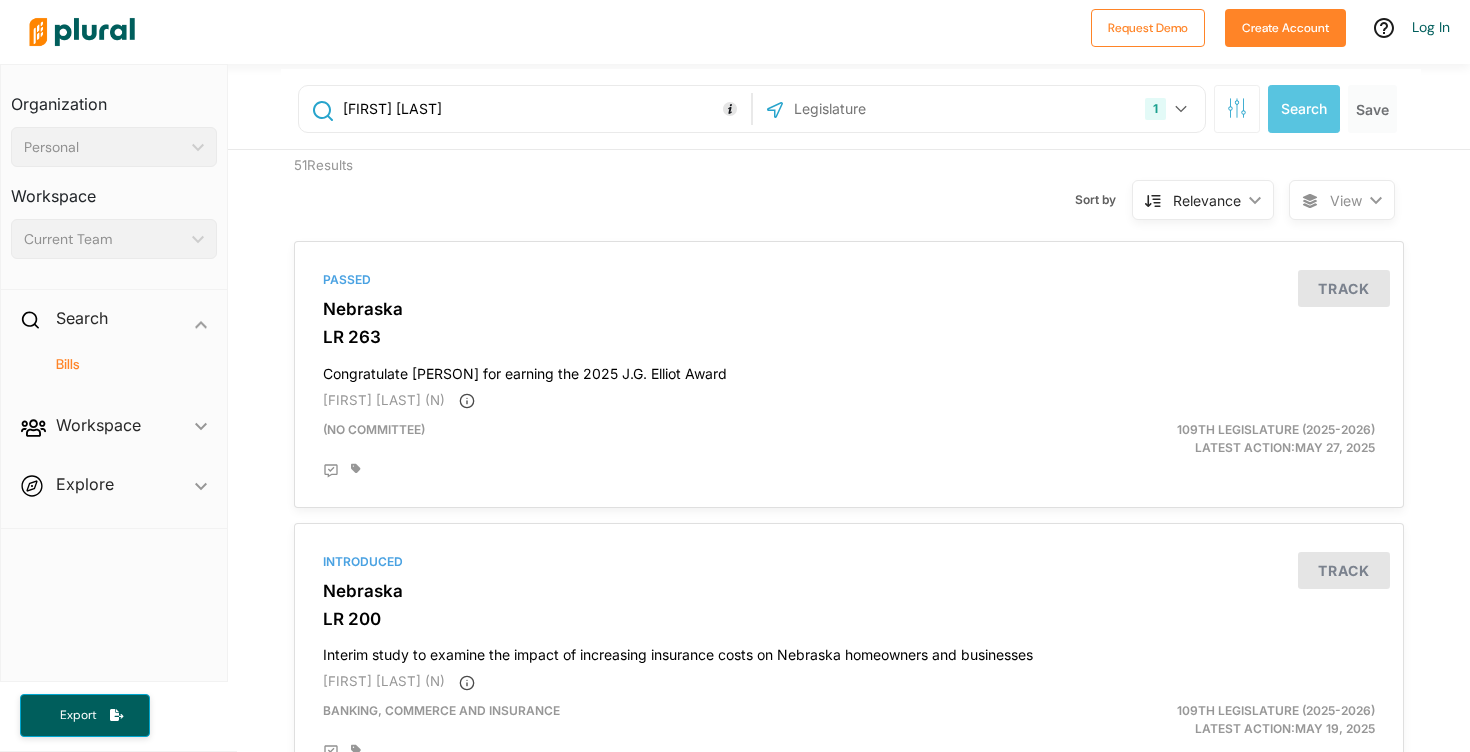 click on "[FIRST] [LAST]" at bounding box center (543, 109) 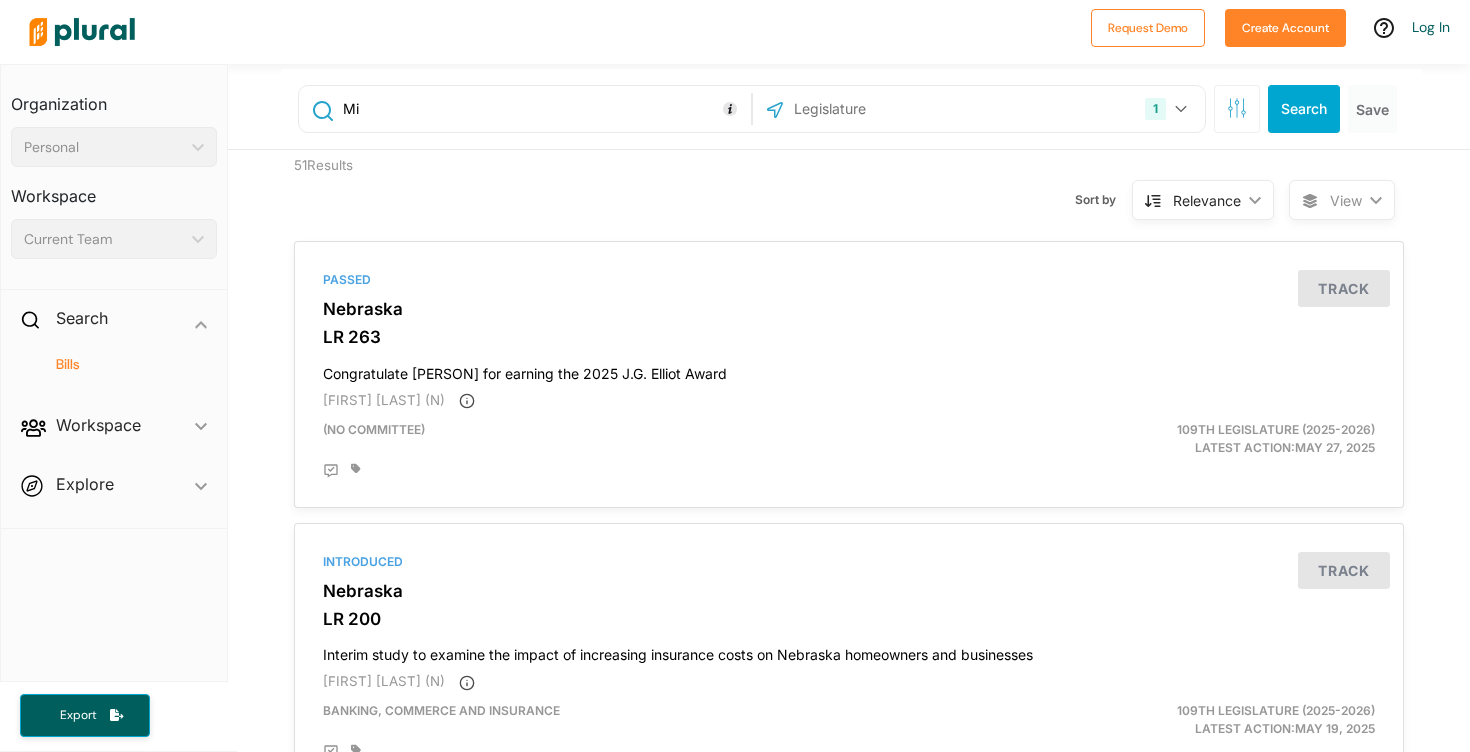 type on "M" 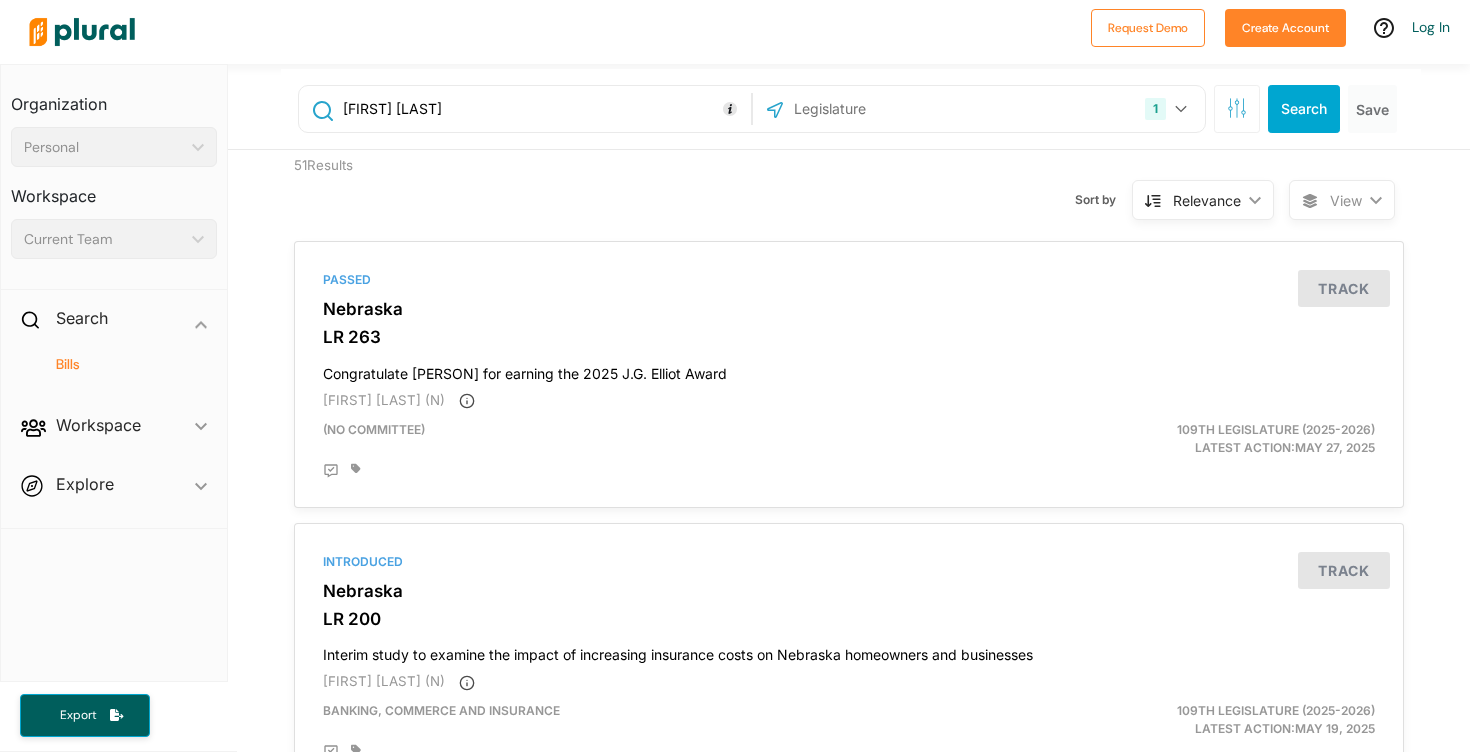 type on "[FIRST] [LAST]" 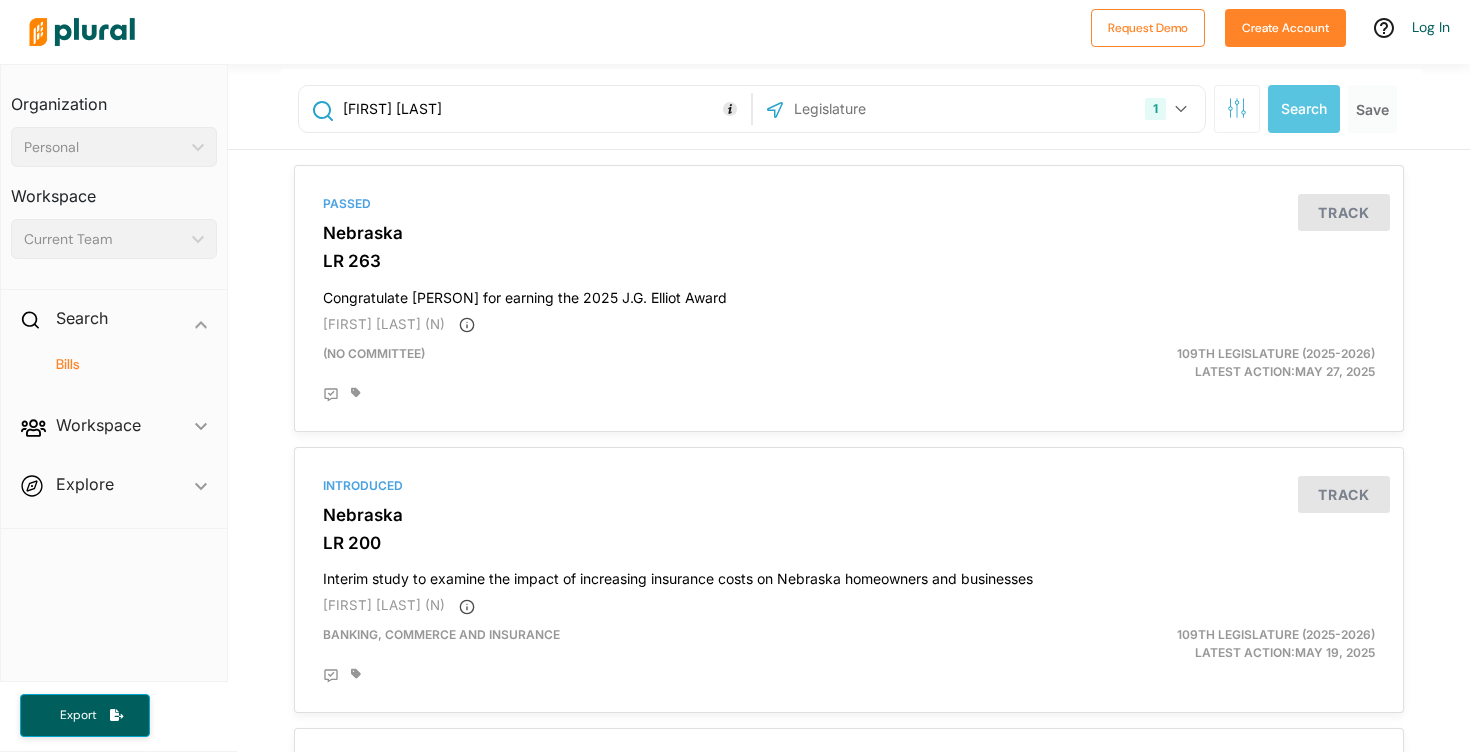 scroll, scrollTop: 0, scrollLeft: 0, axis: both 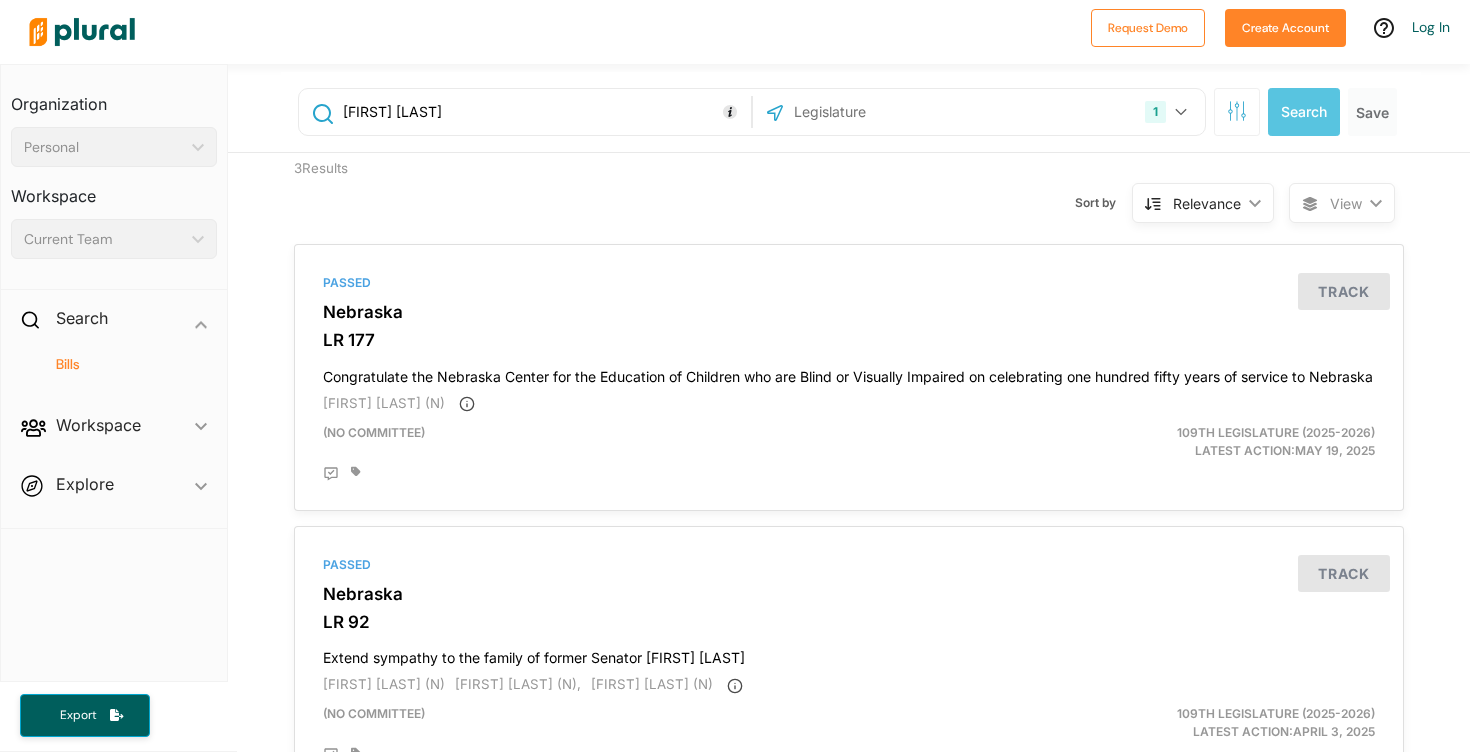 click on "1" at bounding box center [1155, 112] 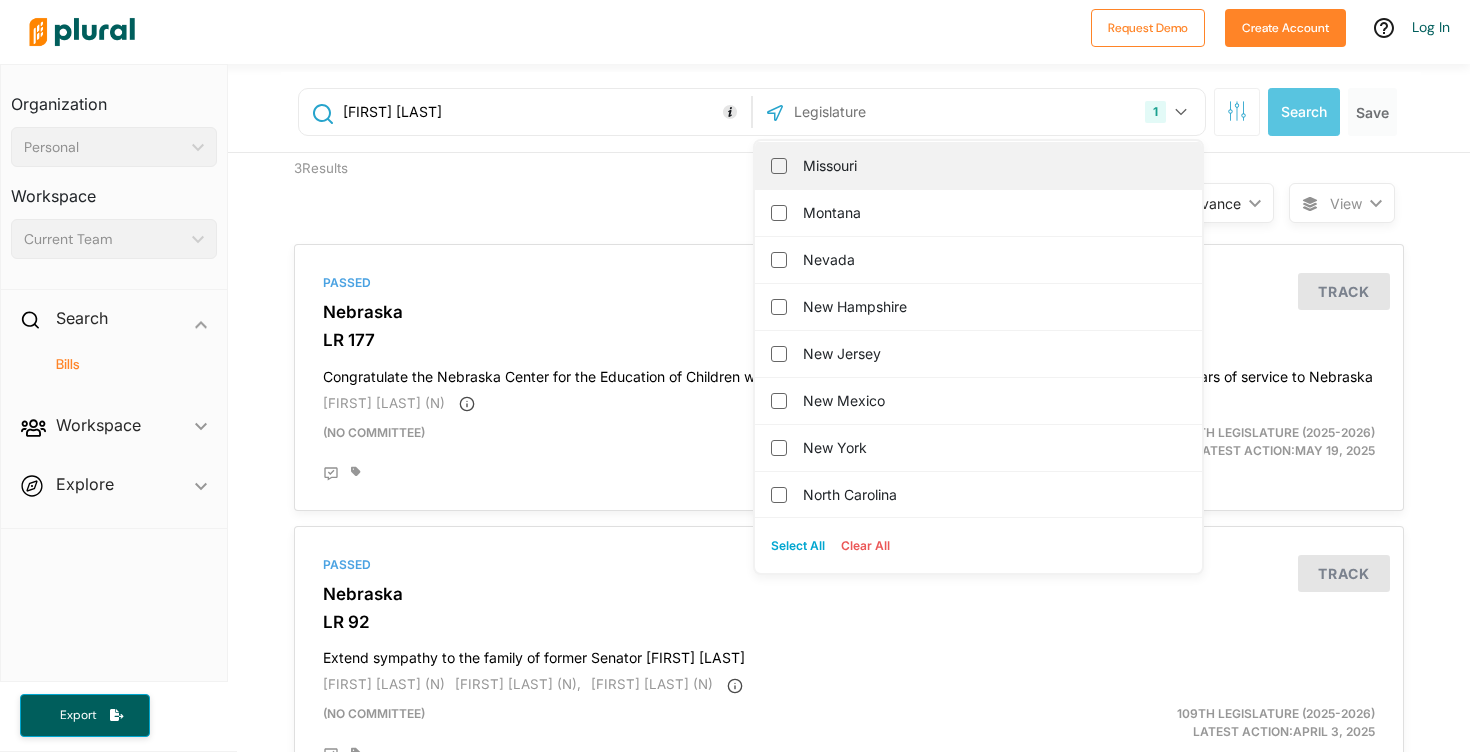scroll, scrollTop: 1282, scrollLeft: 0, axis: vertical 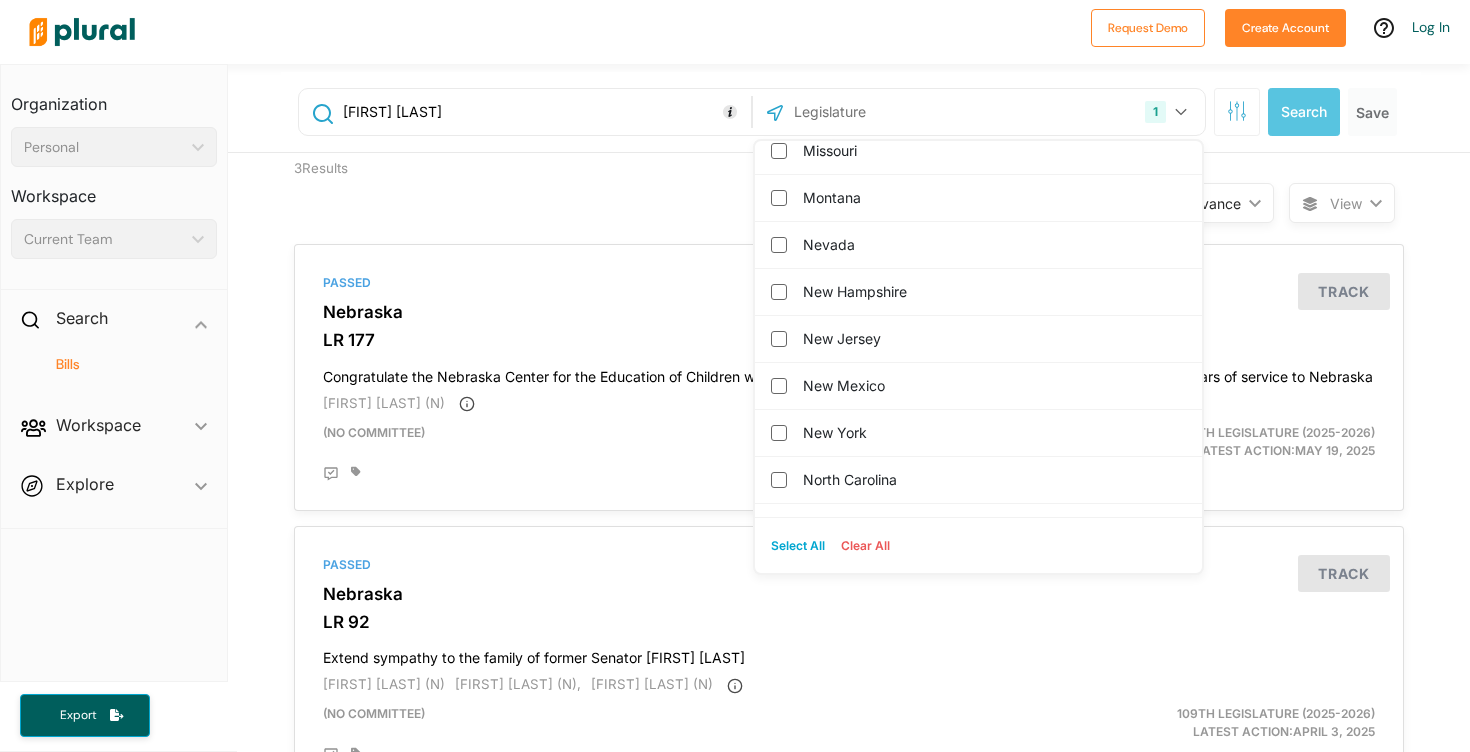 click on "Clear All" at bounding box center [865, 546] 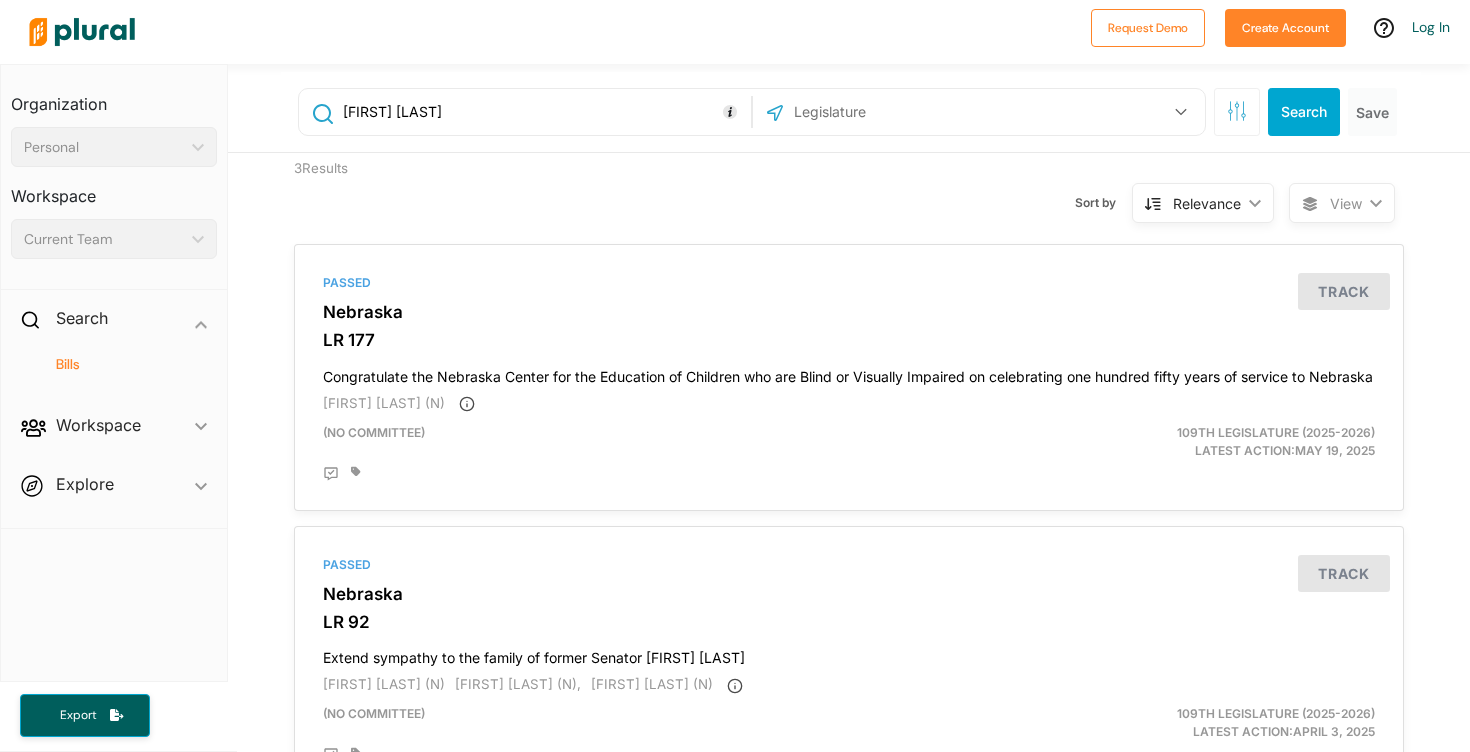 click on "Search" at bounding box center [1304, 112] 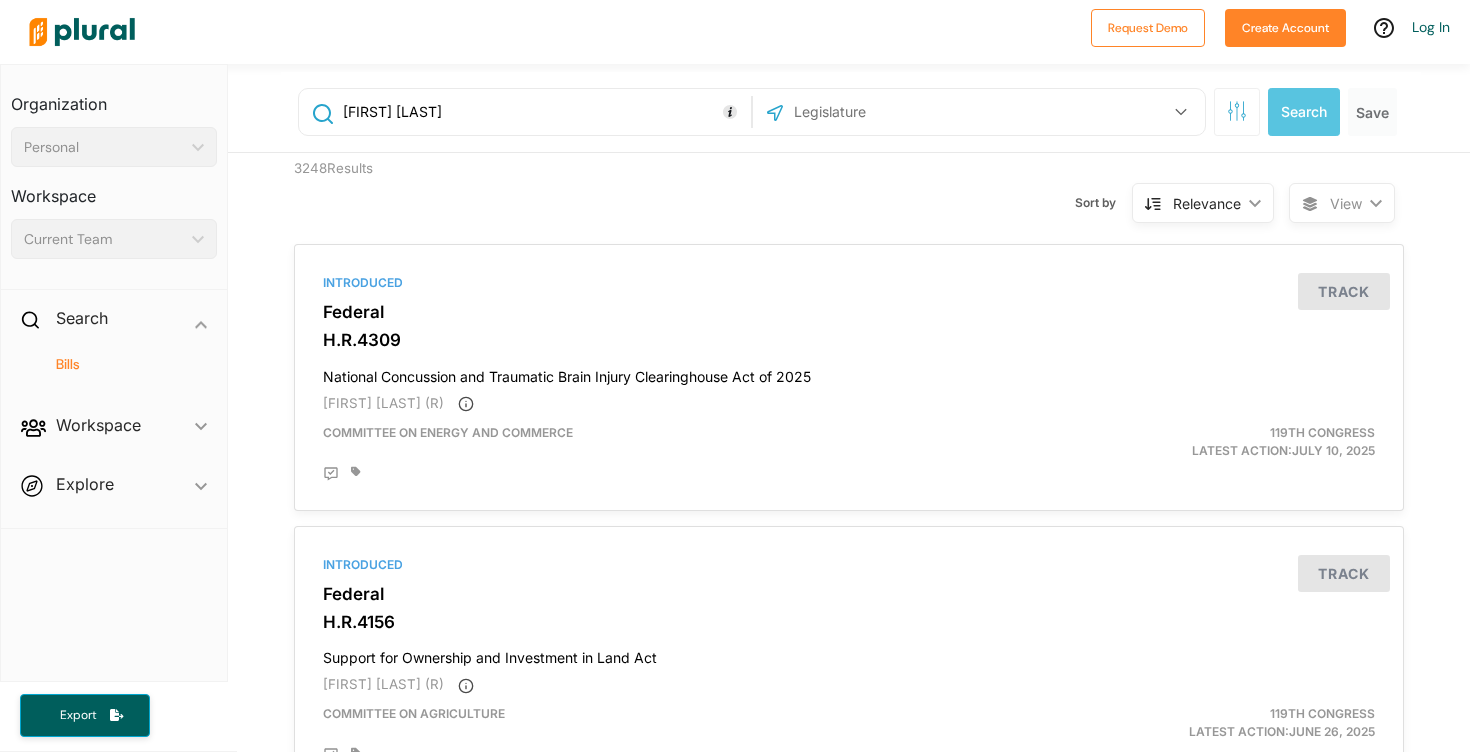 click on "Sort by Relevance ic_keyboard_arrow_down Relevance Latest Action Latest Action Alphanumerical Alphanumerical" at bounding box center (956, 191) 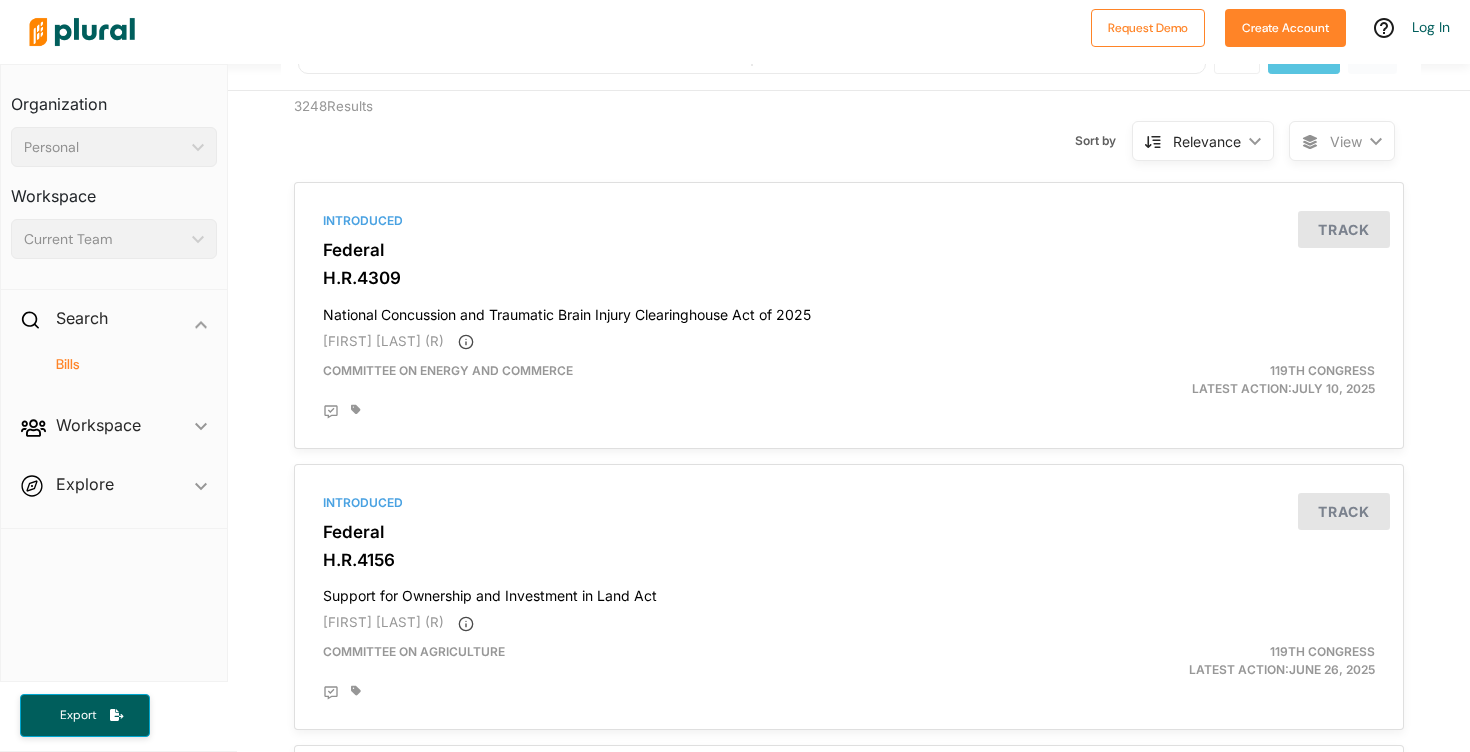 scroll, scrollTop: 64, scrollLeft: 0, axis: vertical 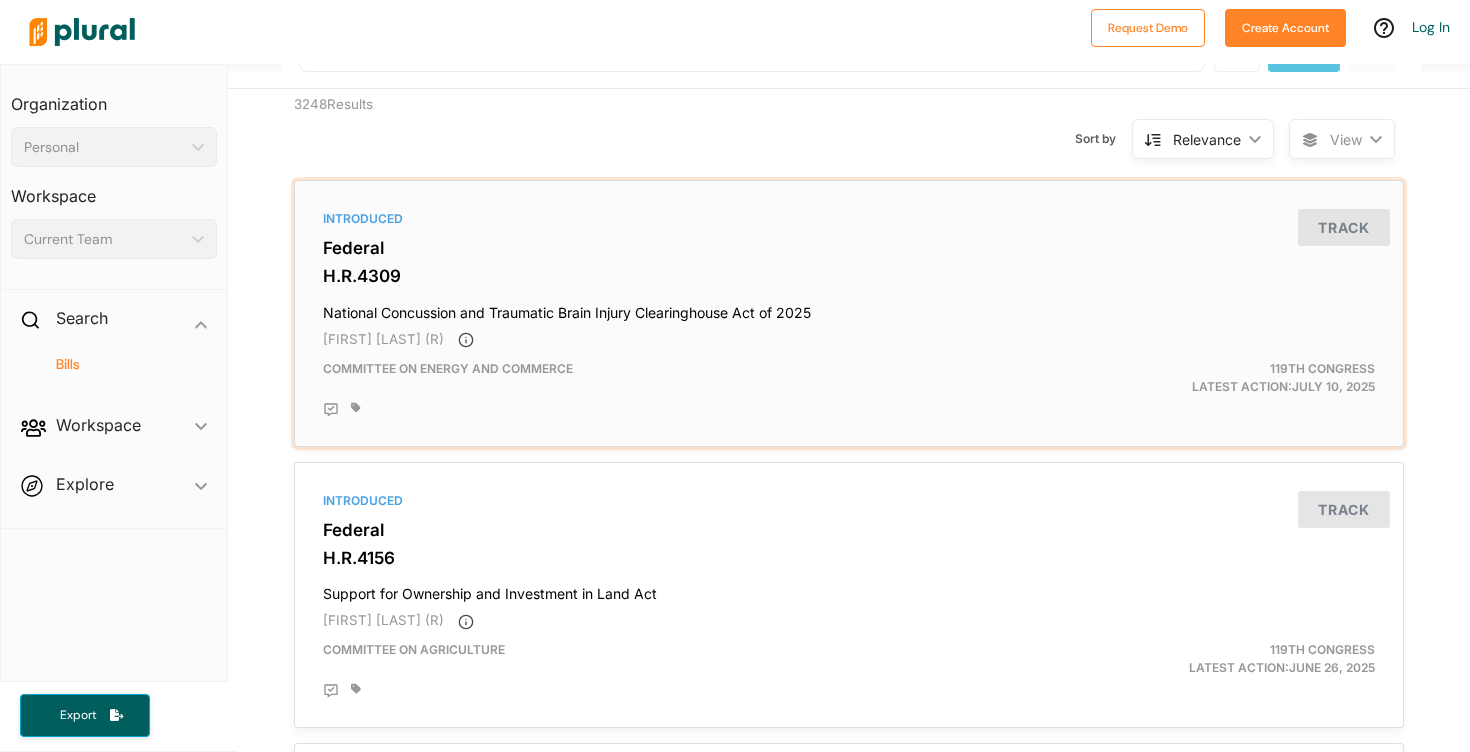 click on "Federal" at bounding box center [849, 248] 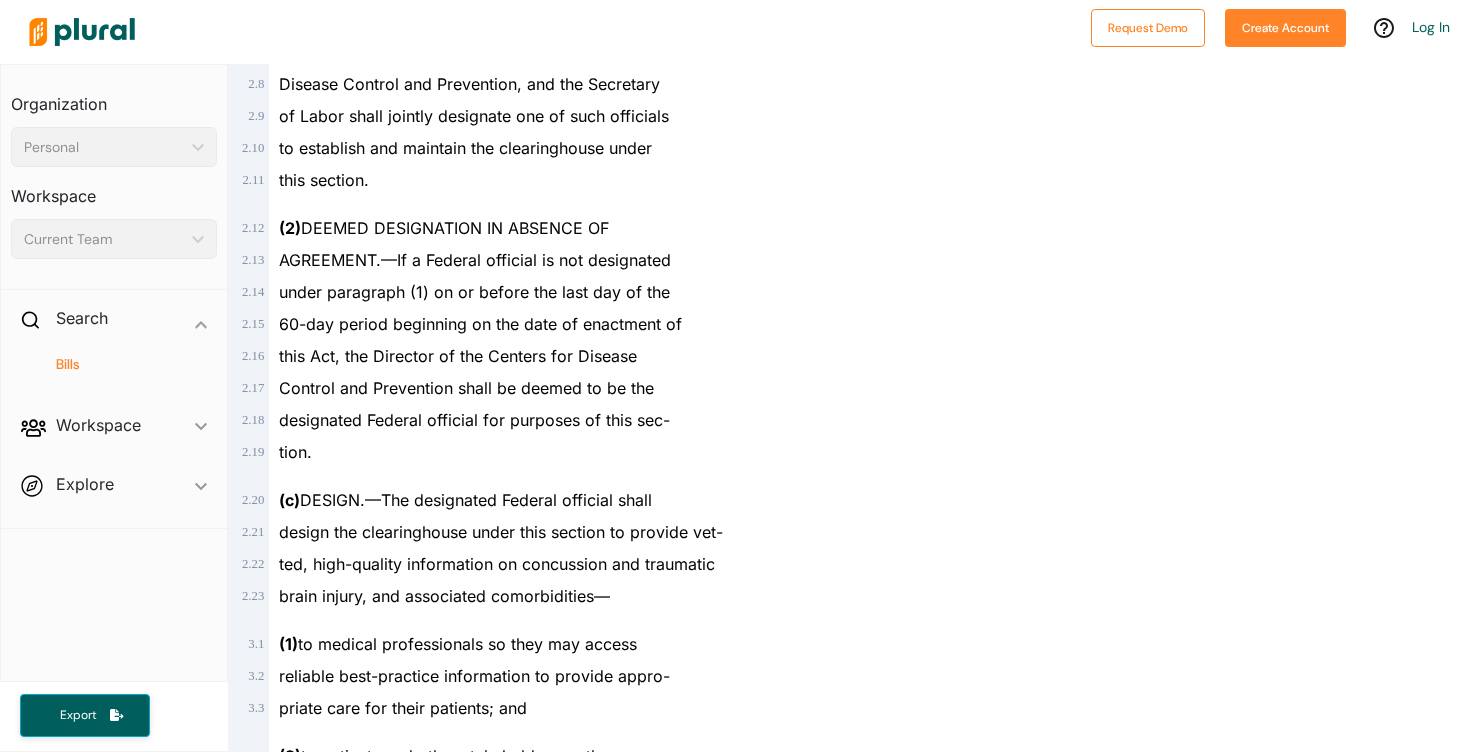 scroll, scrollTop: 969, scrollLeft: 0, axis: vertical 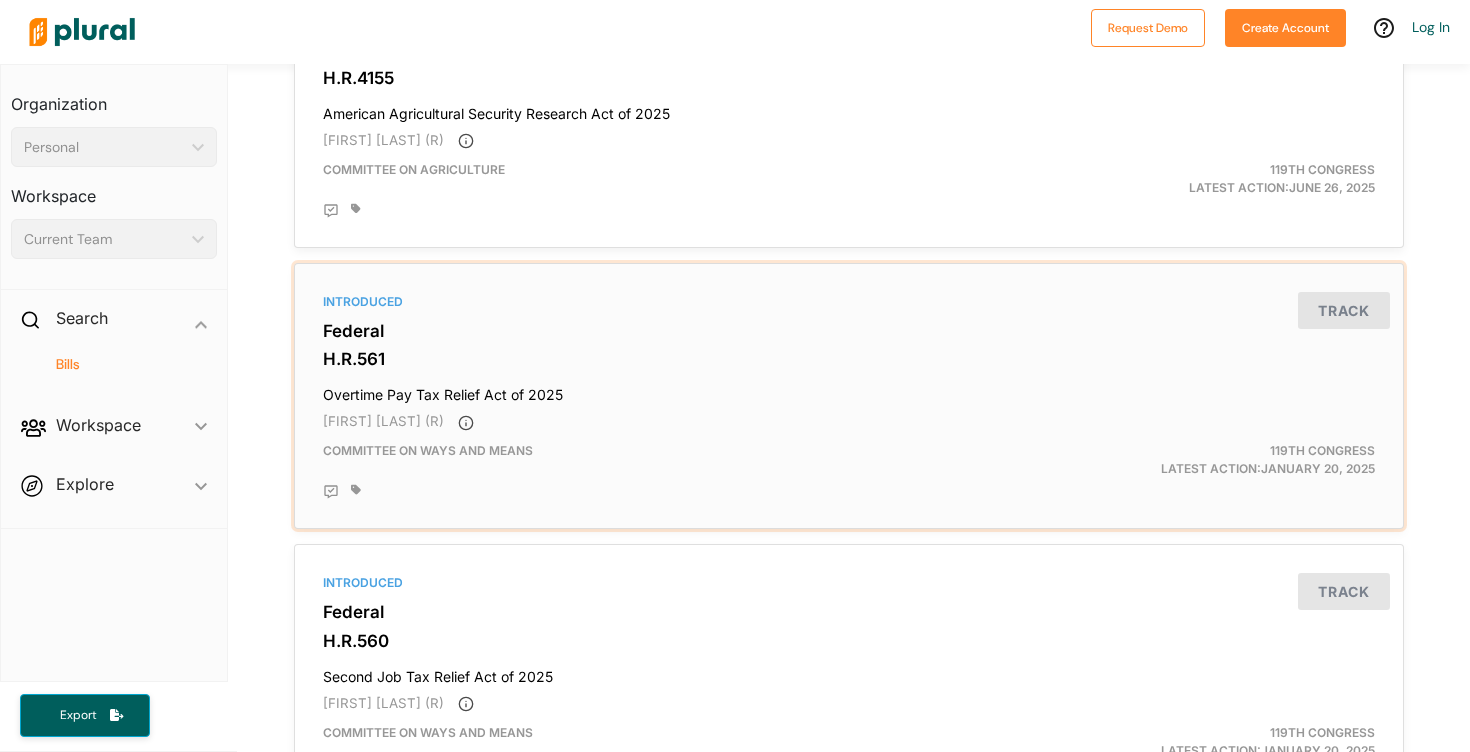 click on "Introduced Federal H.R.561 Overtime Pay Tax Relief Act of 2025 [FIRST] [LAST] (R) Committee on Ways and Means 119th Congress Latest Action: January 20, 2025 Track" at bounding box center [849, 396] 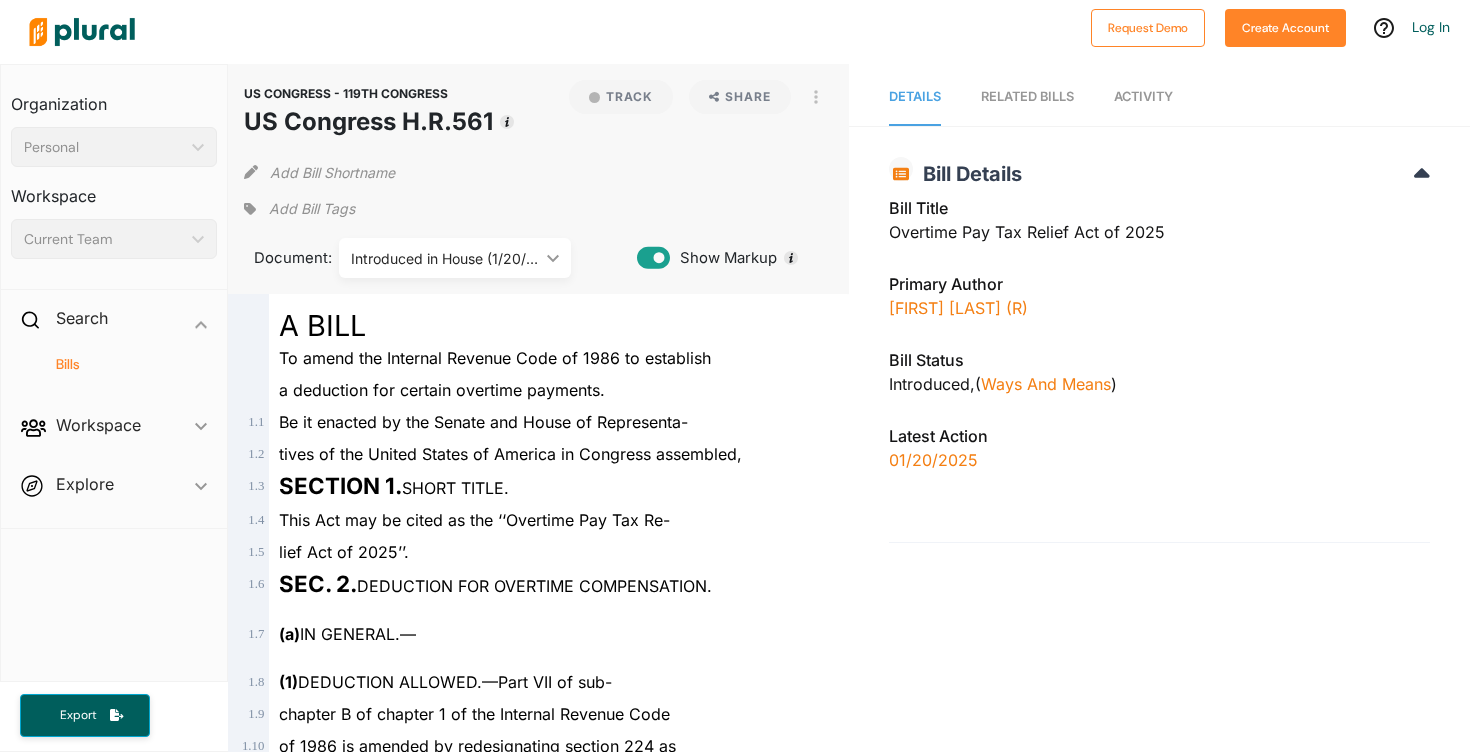 scroll, scrollTop: 0, scrollLeft: 0, axis: both 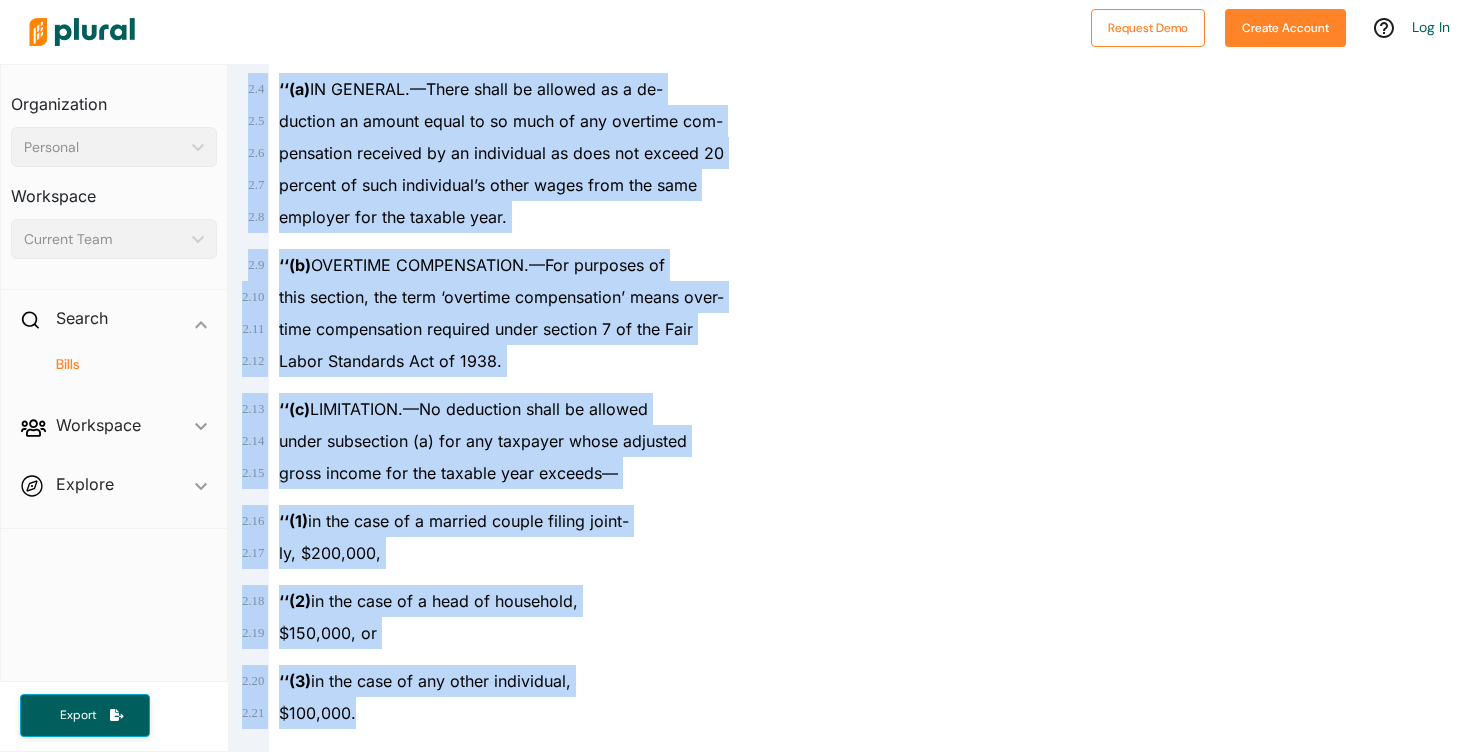 drag, startPoint x: 279, startPoint y: 331, endPoint x: 462, endPoint y: 727, distance: 436.23962 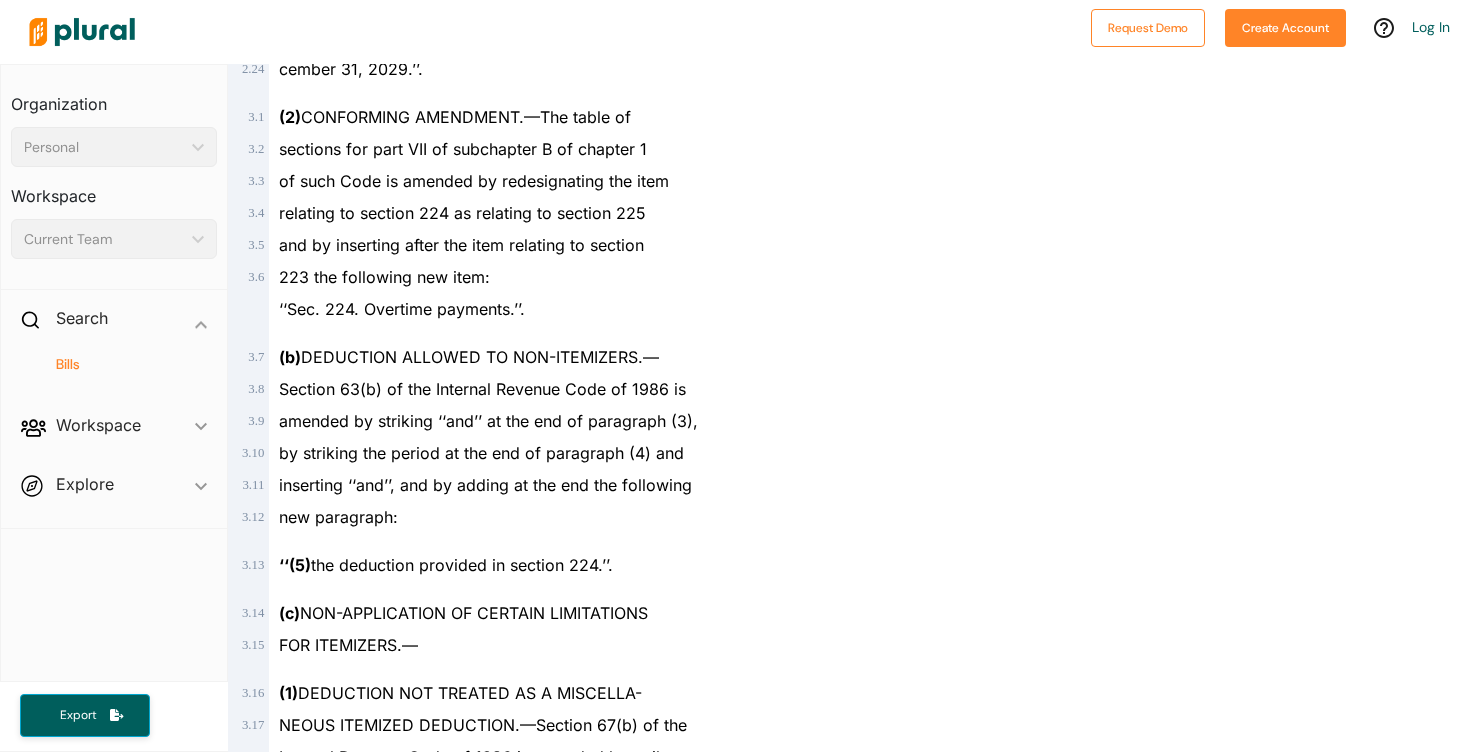 scroll, scrollTop: 1578, scrollLeft: 0, axis: vertical 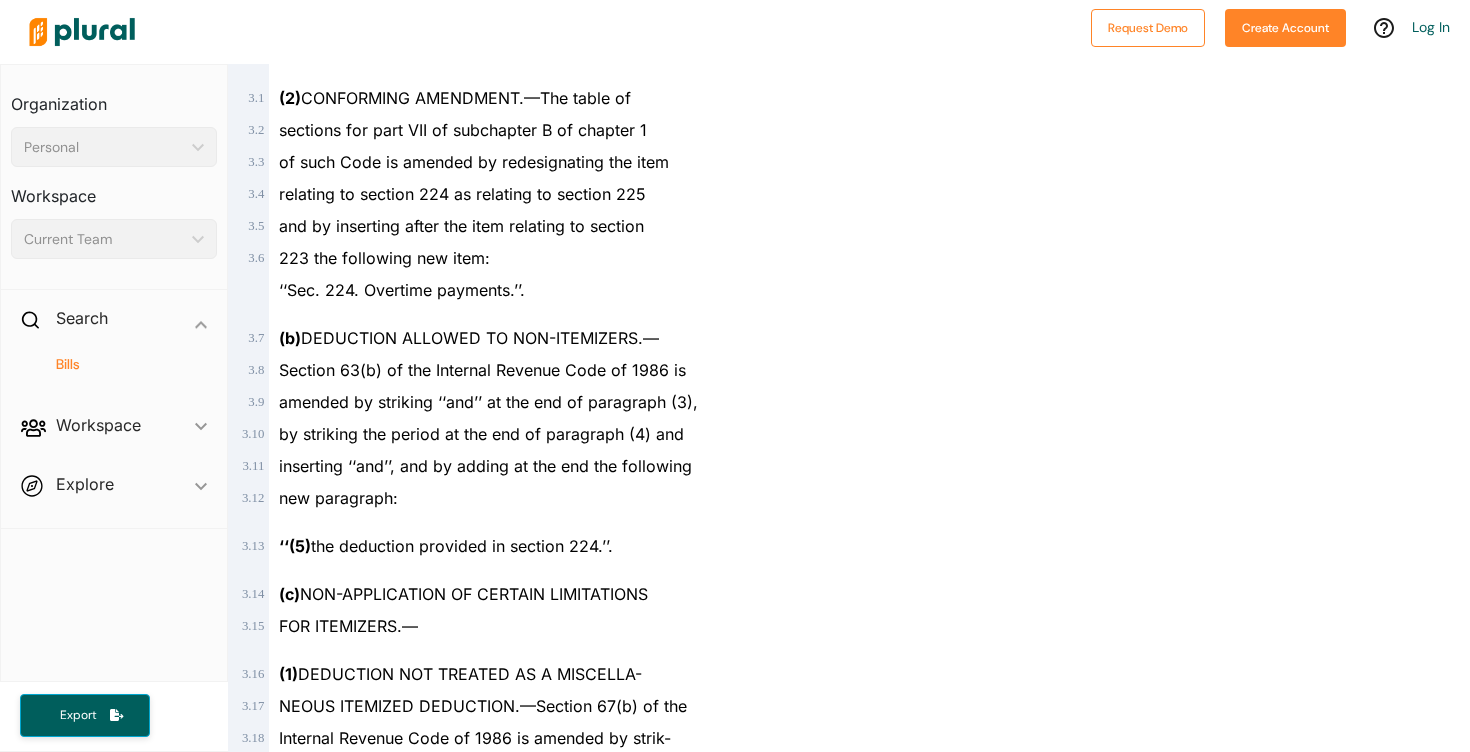 click on "Back to search Details RELATED BILLS   Activity US CONGRESS - 119TH CONGRESS US Congress H.R.561 Bill Details Bill Title Overtime Pay Tax Relief Act of 2025 Primary Author [FIRST] [LAST] (R) Bill Status   Introduced , ( Ways and Means )   Latest Action 01/20/2025" at bounding box center [1159, 60] 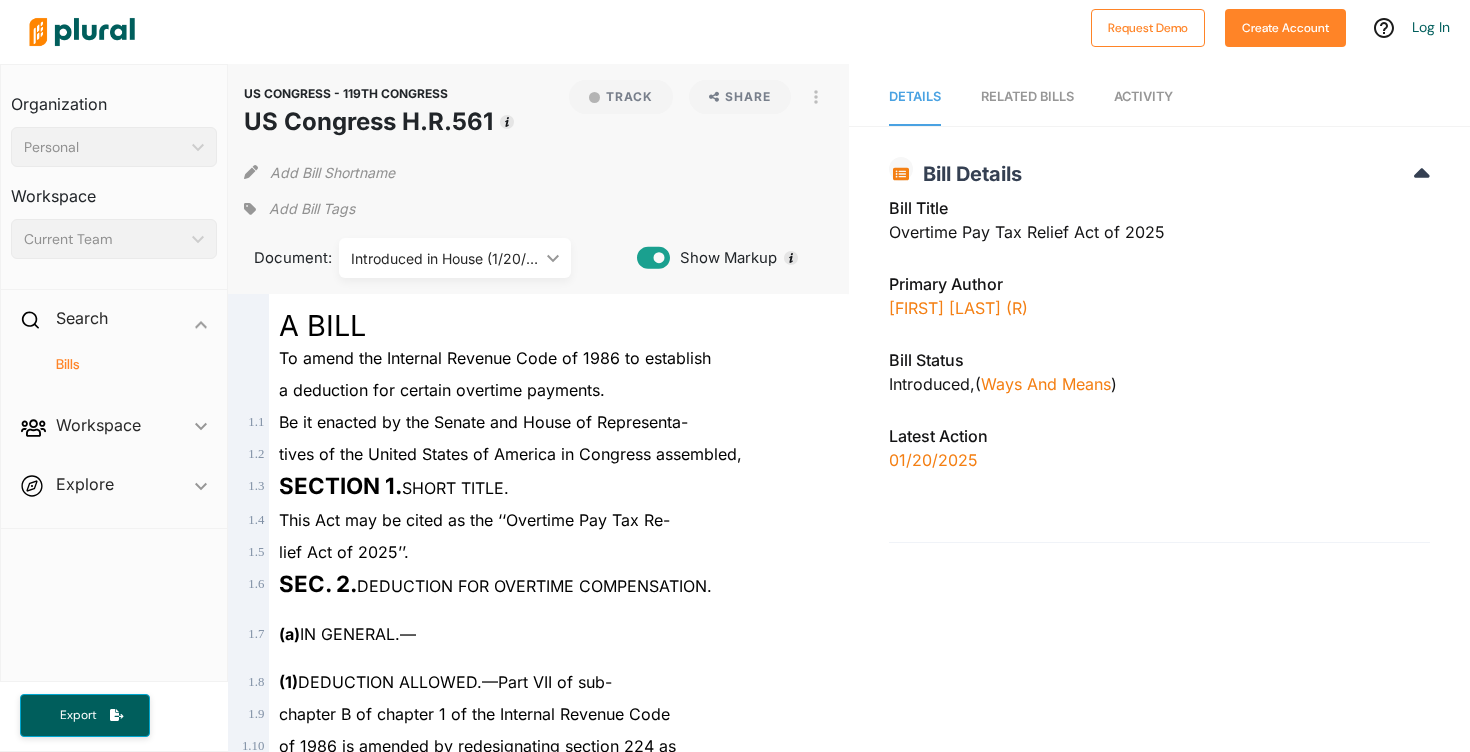 scroll, scrollTop: 0, scrollLeft: 0, axis: both 